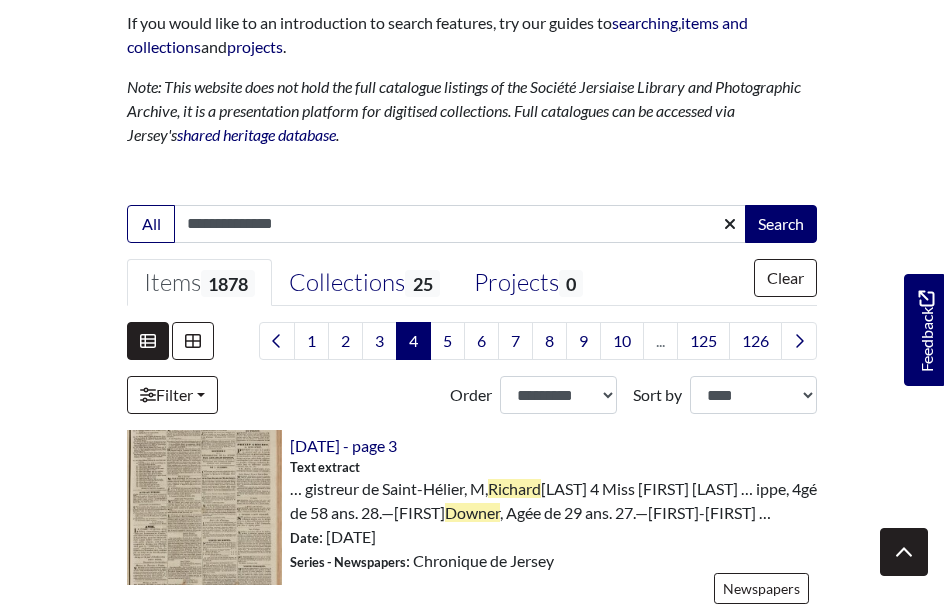 scroll, scrollTop: 383, scrollLeft: 0, axis: vertical 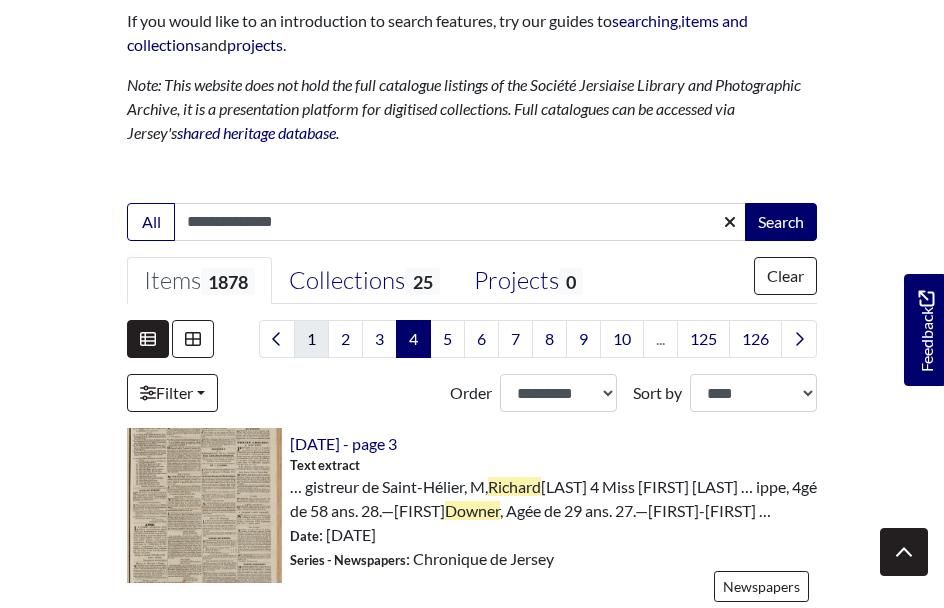 click on "1" at bounding box center (311, 339) 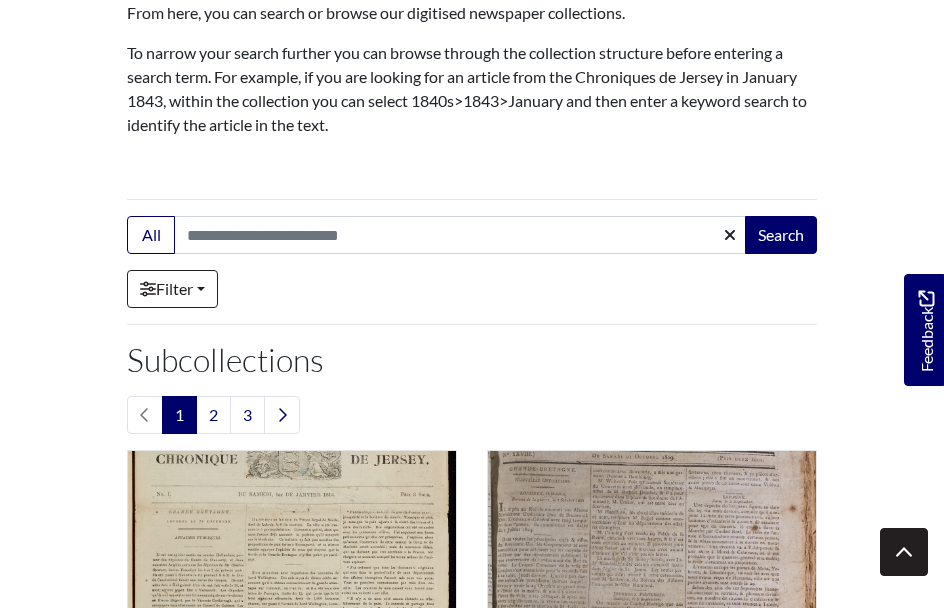 scroll, scrollTop: 307, scrollLeft: 0, axis: vertical 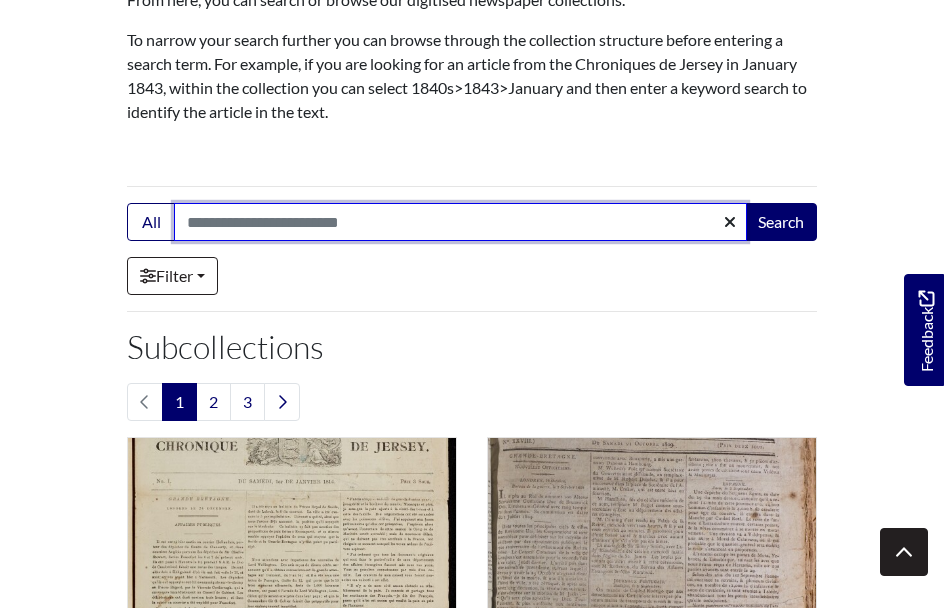 click on "Search:" at bounding box center [460, 222] 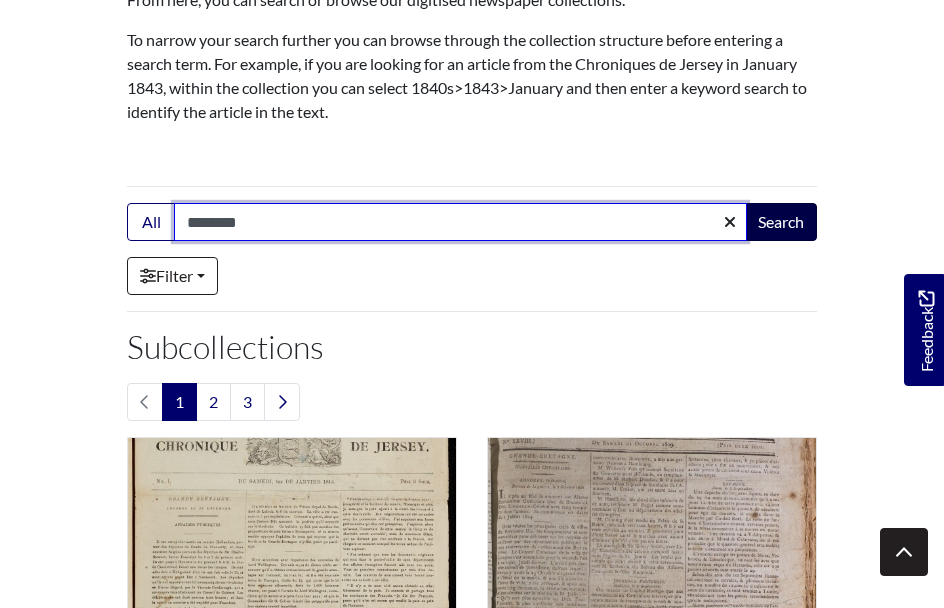 type on "********" 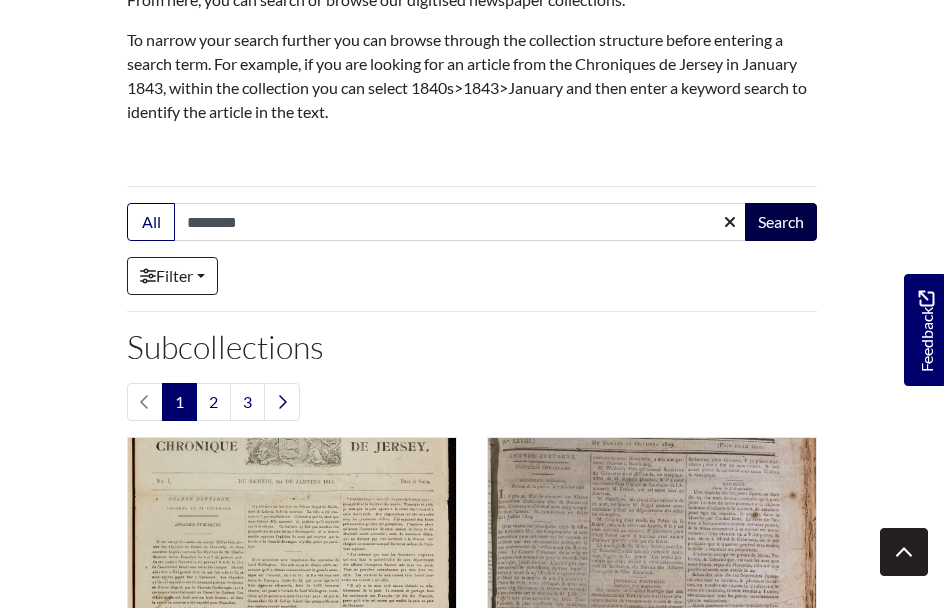 click on "Search" at bounding box center (781, 222) 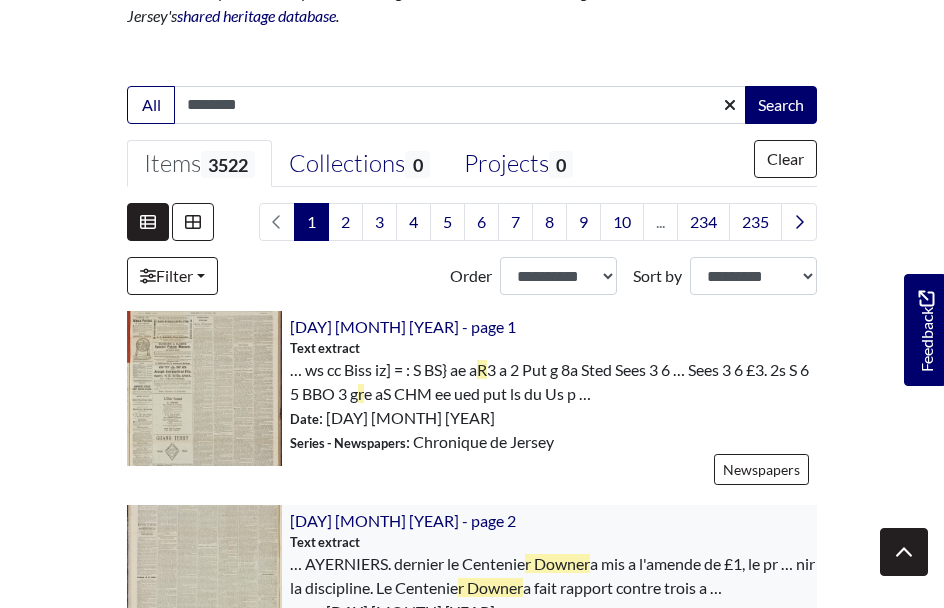 scroll, scrollTop: 514, scrollLeft: 0, axis: vertical 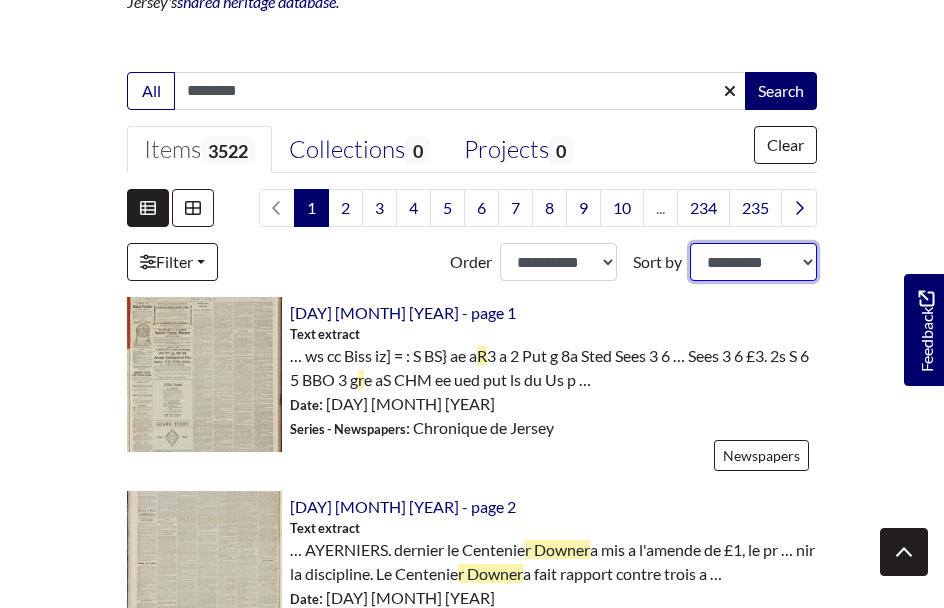 select on "*****" 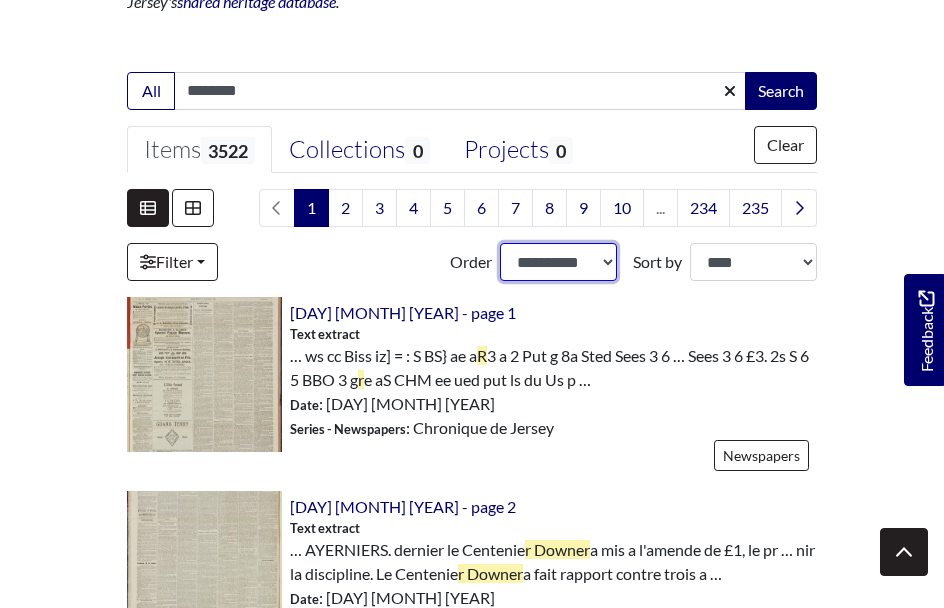 select on "***" 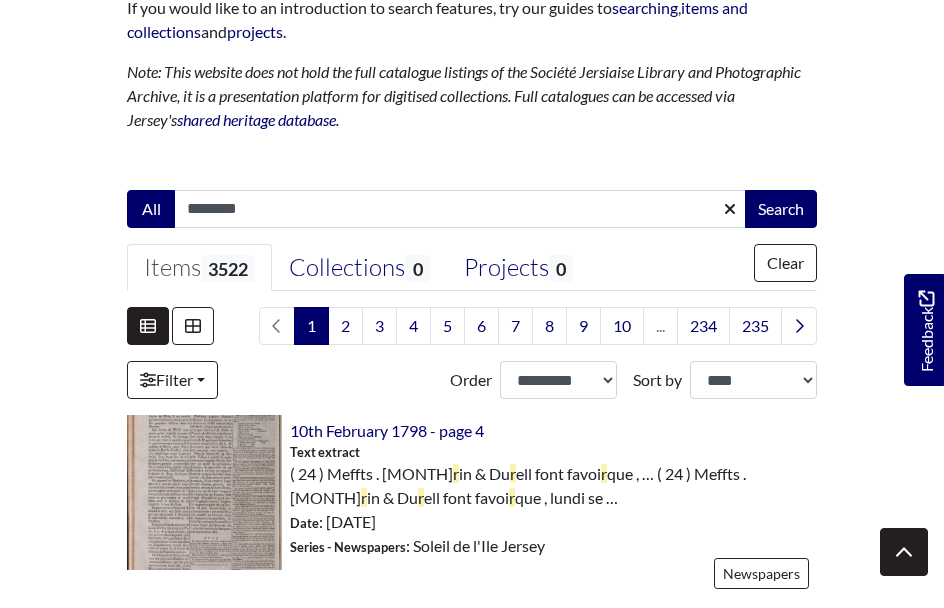 scroll, scrollTop: 397, scrollLeft: 0, axis: vertical 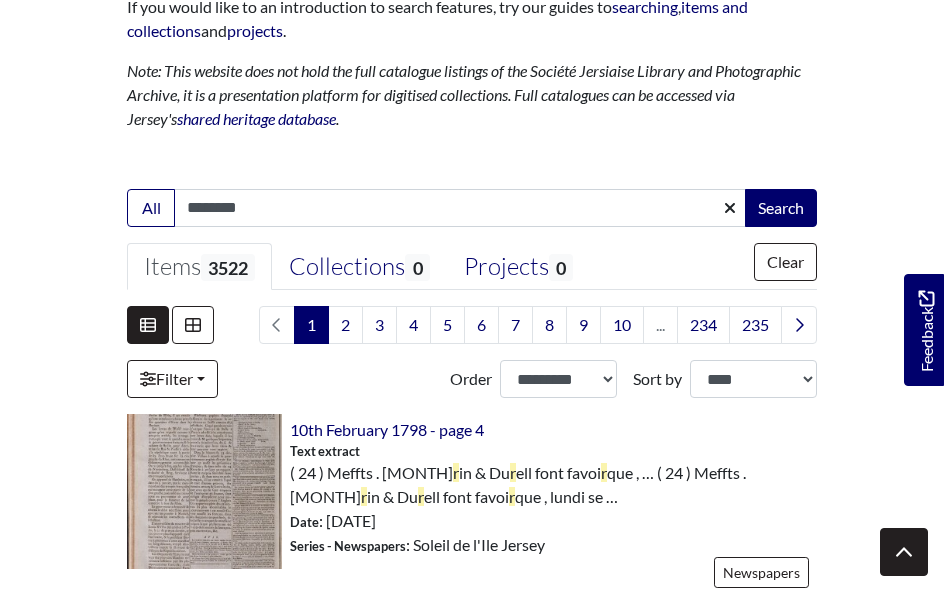 click 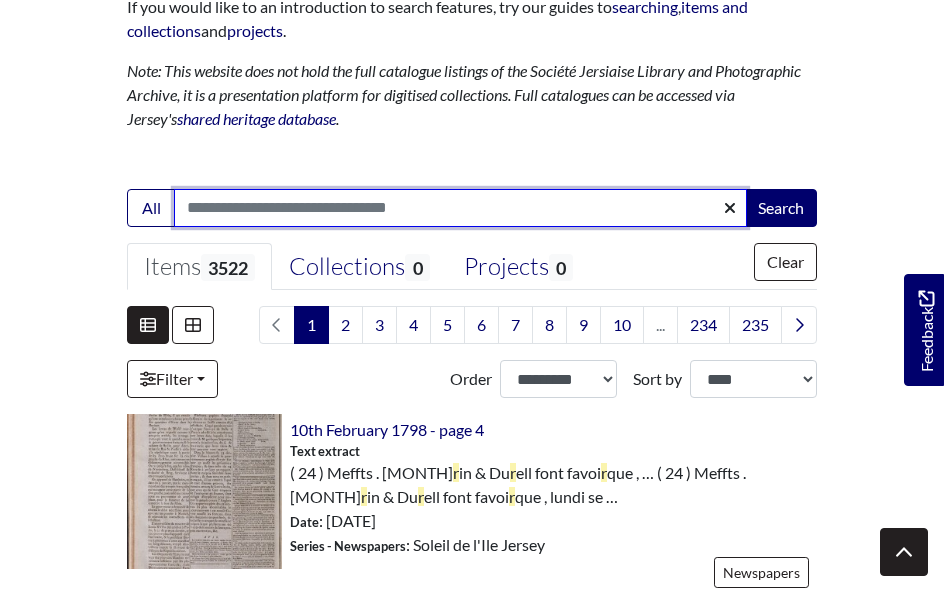 click on "Search:" at bounding box center [460, 208] 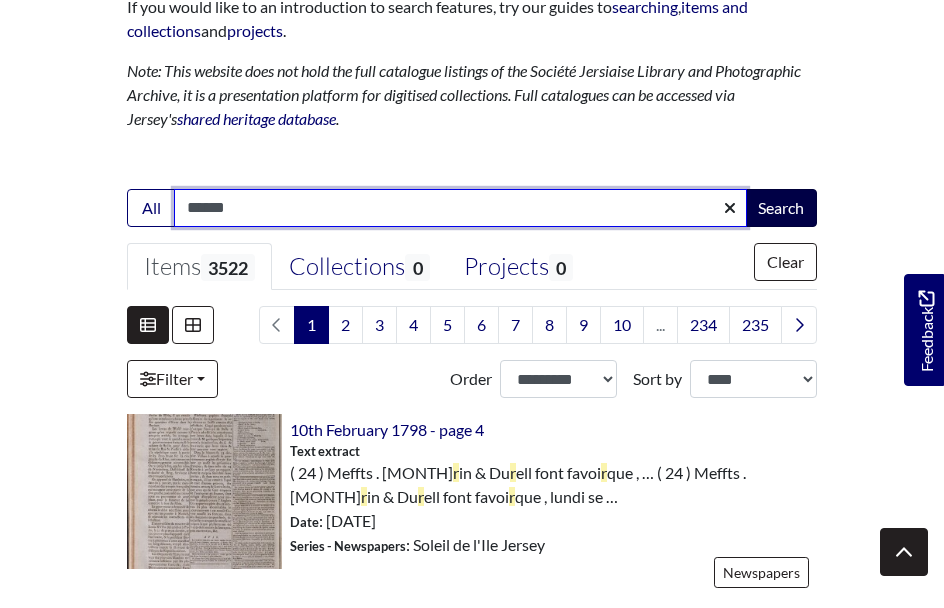 type on "******" 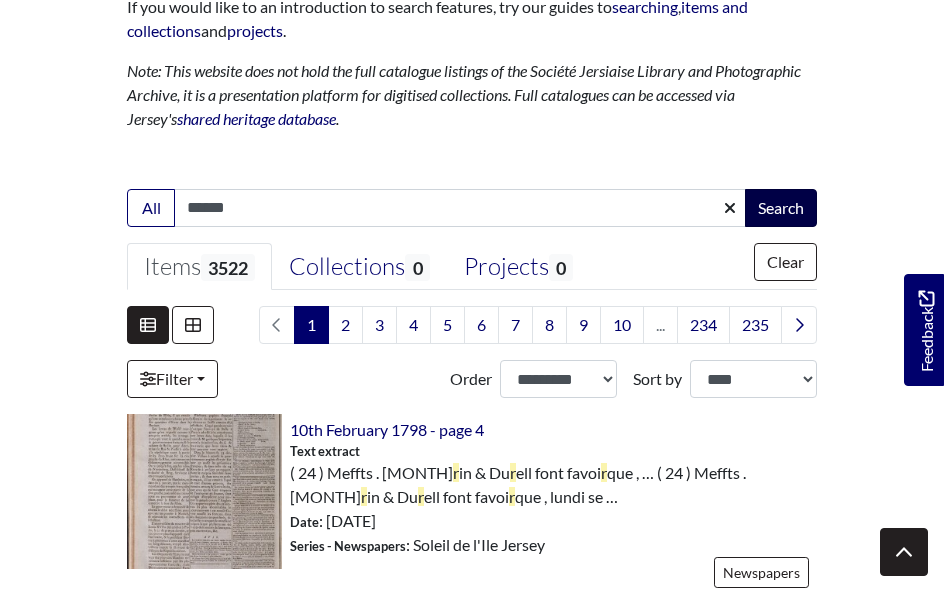 click on "Search" at bounding box center [781, 208] 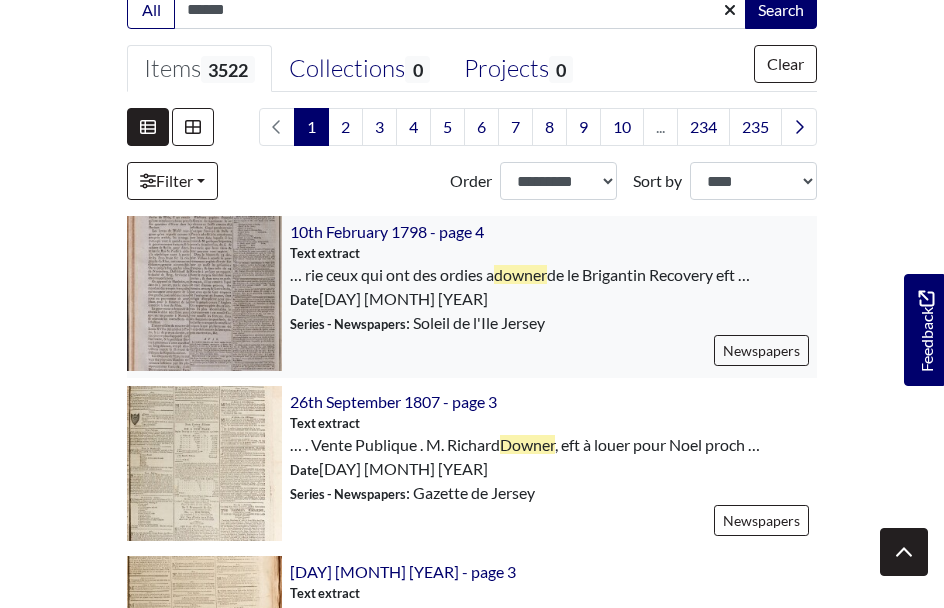 scroll, scrollTop: 604, scrollLeft: 0, axis: vertical 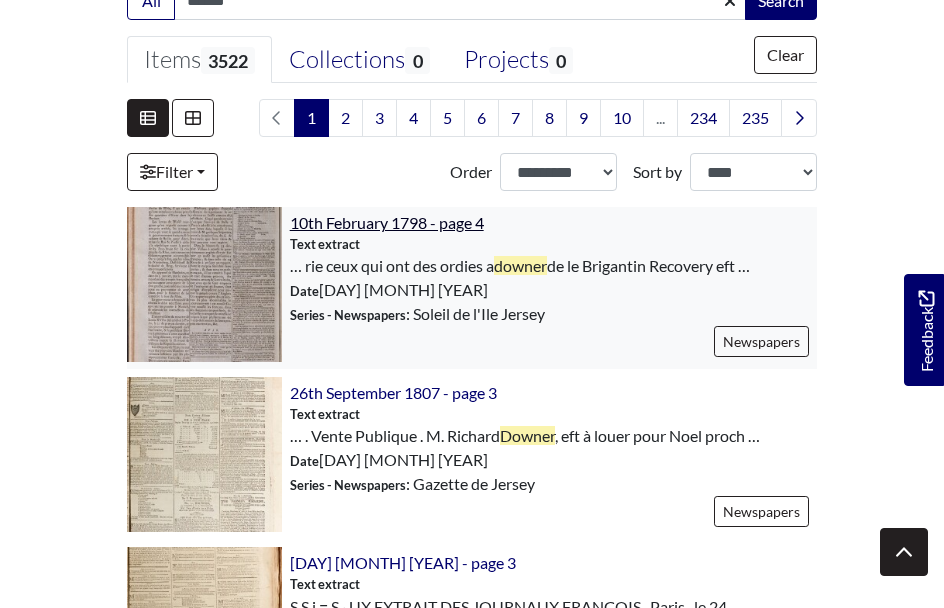 click on "10th February 1798 - page 4" at bounding box center (387, 222) 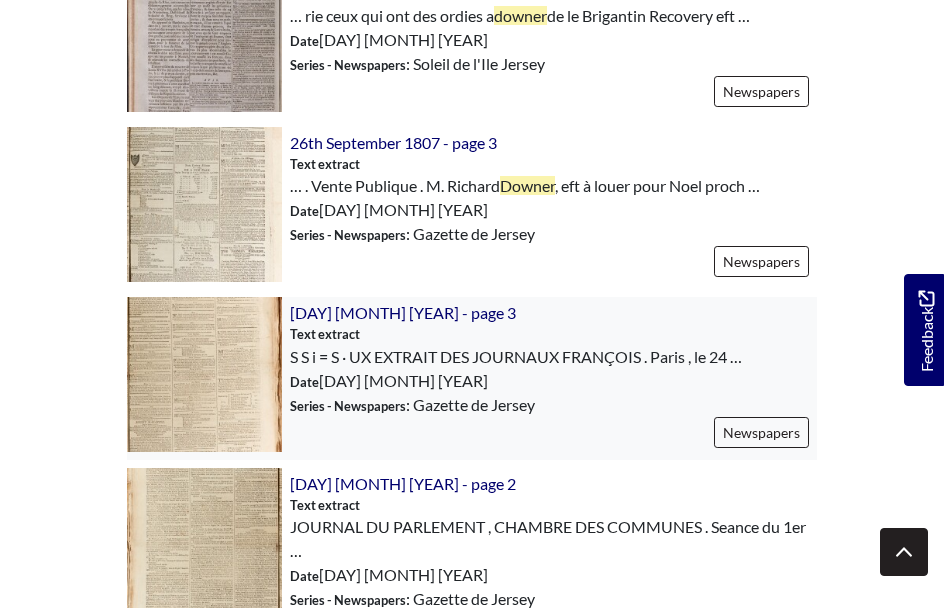 scroll, scrollTop: 855, scrollLeft: 0, axis: vertical 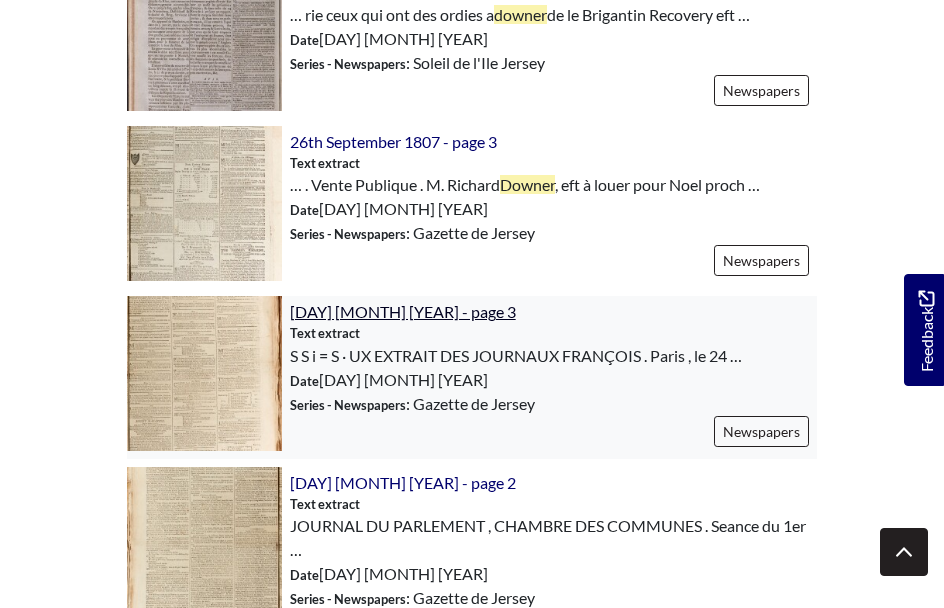 click on "[DAY] [MONTH] [YEAR] - page [NUMBER]" at bounding box center [403, 311] 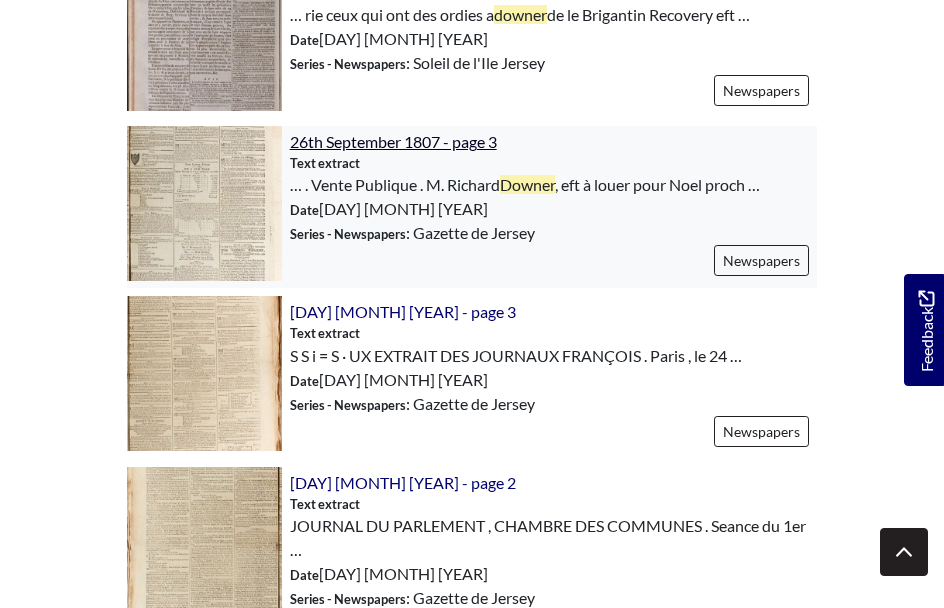 click on "26th September 1807 - page 3" at bounding box center (393, 141) 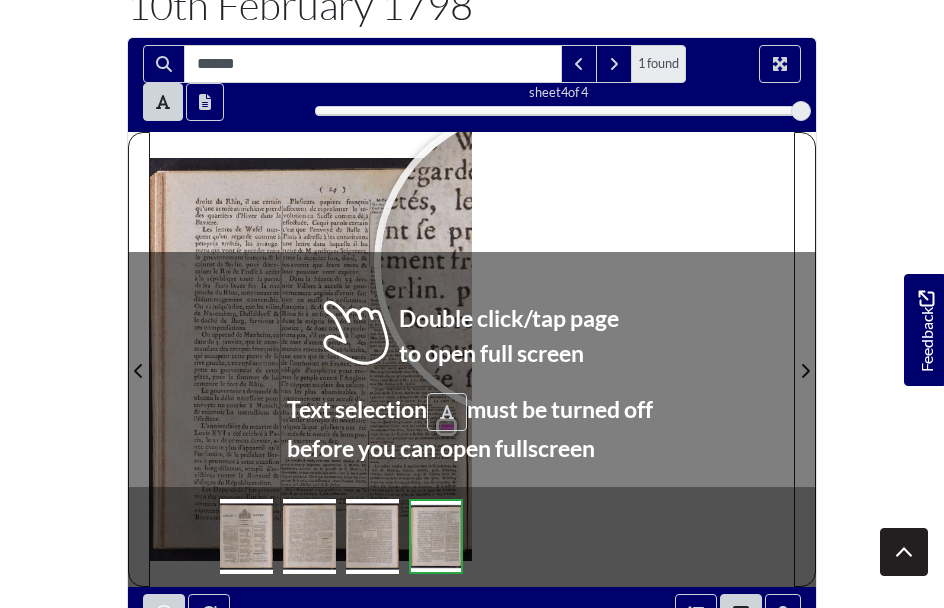 scroll, scrollTop: 240, scrollLeft: 0, axis: vertical 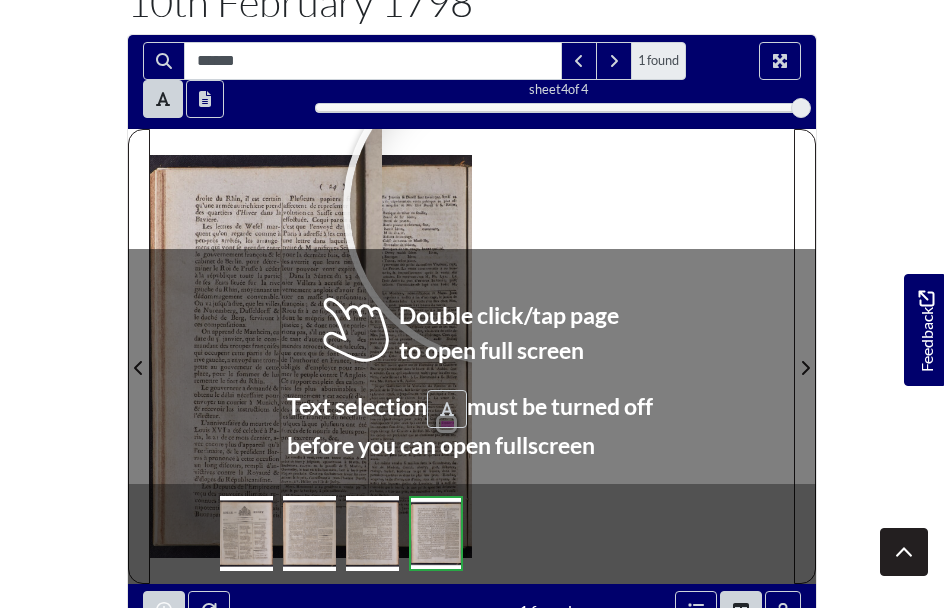 click on "(  [NUMBER]  )
[LAST]  .  [LAST]  &  [LAST]  font  favoir  que  ,  lundi  se
droite  du  Rhin  ,  il  est  certain  Plufieurs  papiers  françois  [MONTH]  ,  ils  expoferont  en  vente  publique  au  plus  of  qu'une  armée  autrichiene  prend  affectent  de  reprefenter  la  re  -  frant  au  mag  in  de  Mr.  [LAST]  [LAST]  à  S.  Helier  ,  des  quartiers  d'Hiver  dans  la  volution  en  Suiffe  comme  déjà
[LAST]  .
effectuée  .  Cequi  paroît  certain
[NUMBER]  de  tabac  en  feuille  ,  [NUMBER]  [LAST]  de  fer  blanc  ,  [NUMBER]  de  prunes  ,  [NUMBER]  poudre  à  cheveux  ,  fino  ,
[NUMBER]  [LAST]  Idem  ,  [NUMBER]  doz  er  ,  [NUMBER]  de  cordage  ,
commune
[NUMBER]  de  lavon  de  Marfeille  ,  [NUMBER]  de  bidens  ,,  [NUMBER]  de  ," at bounding box center [472, 356] 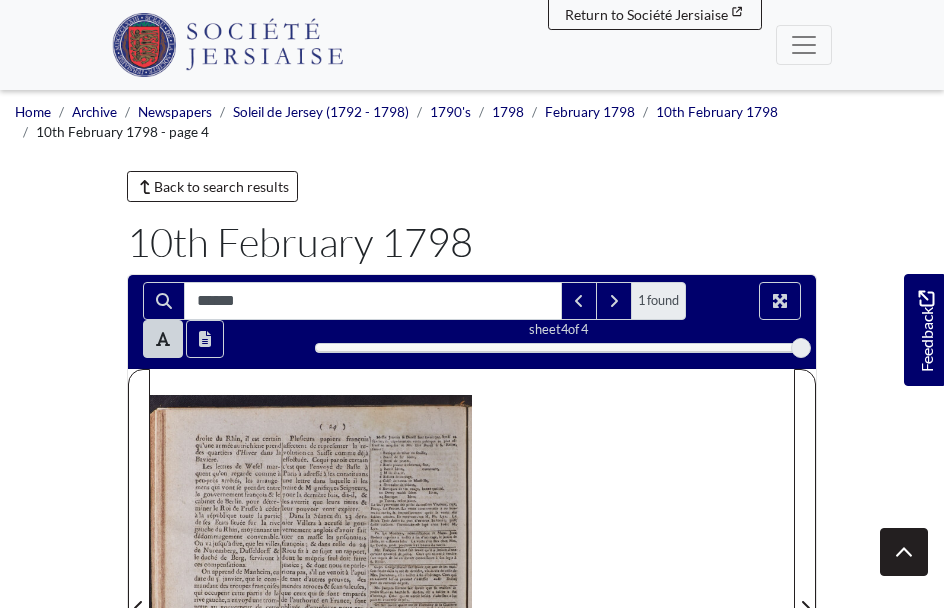 scroll, scrollTop: 0, scrollLeft: 0, axis: both 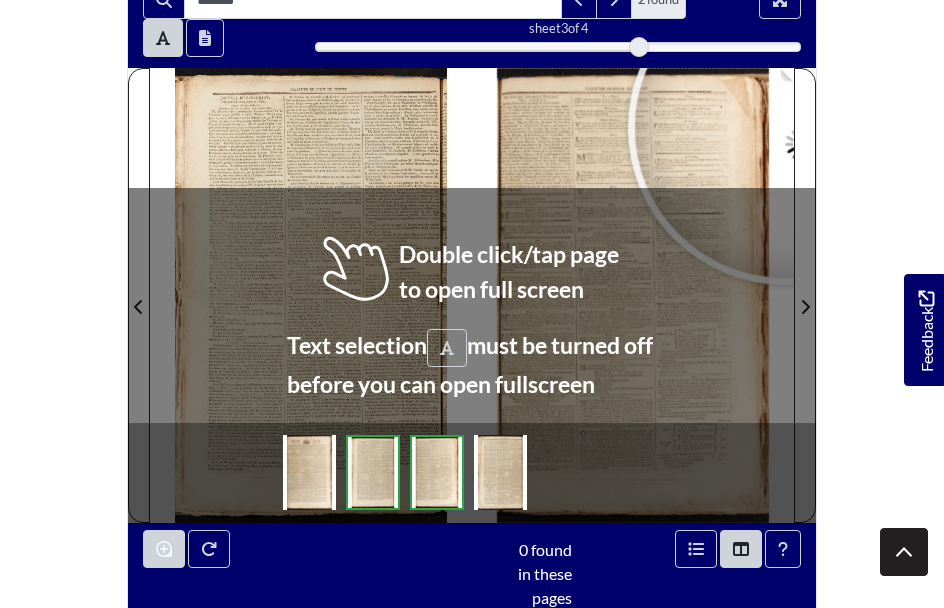 click on "Menu" at bounding box center [472, 406] 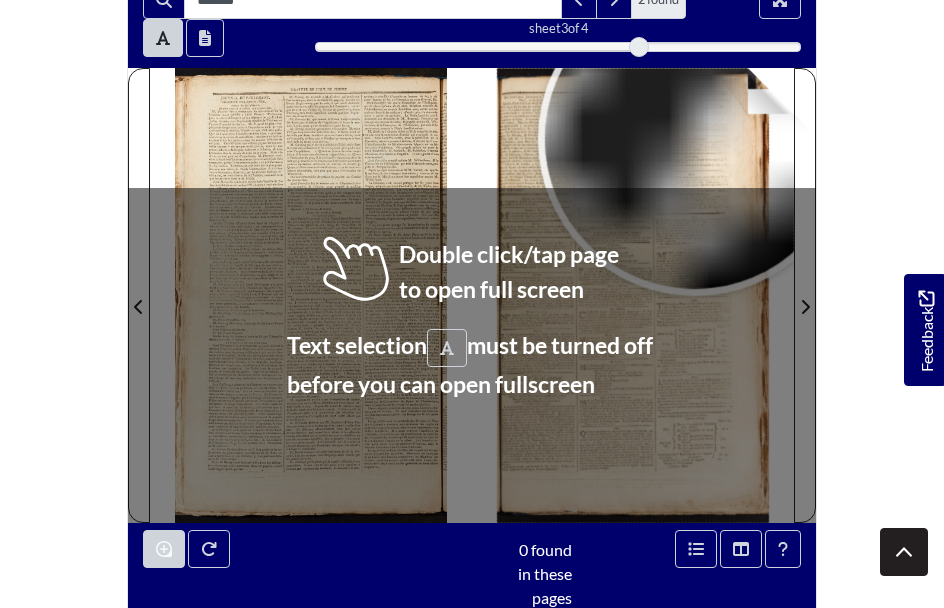 click at bounding box center [695, 139] 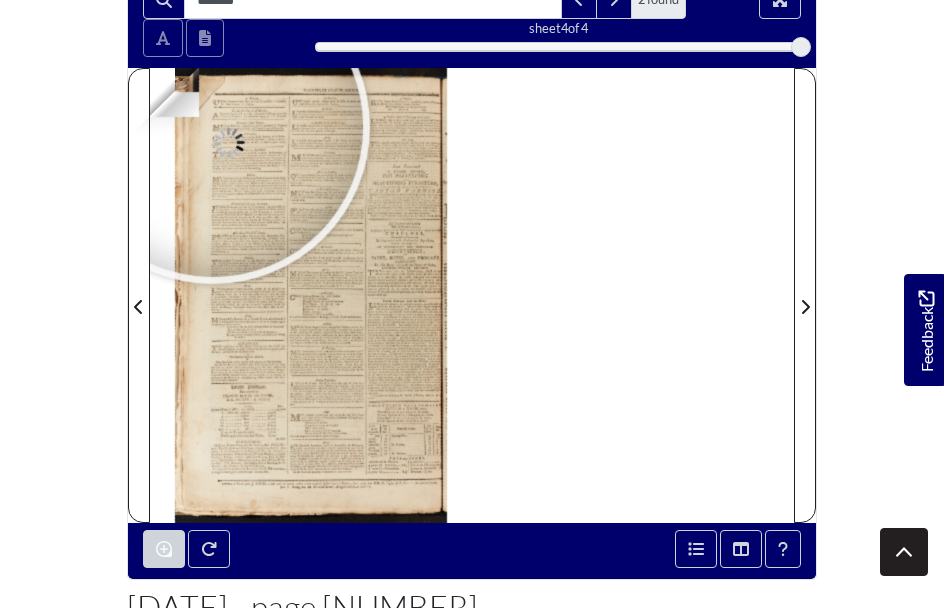 click at bounding box center [213, 127] 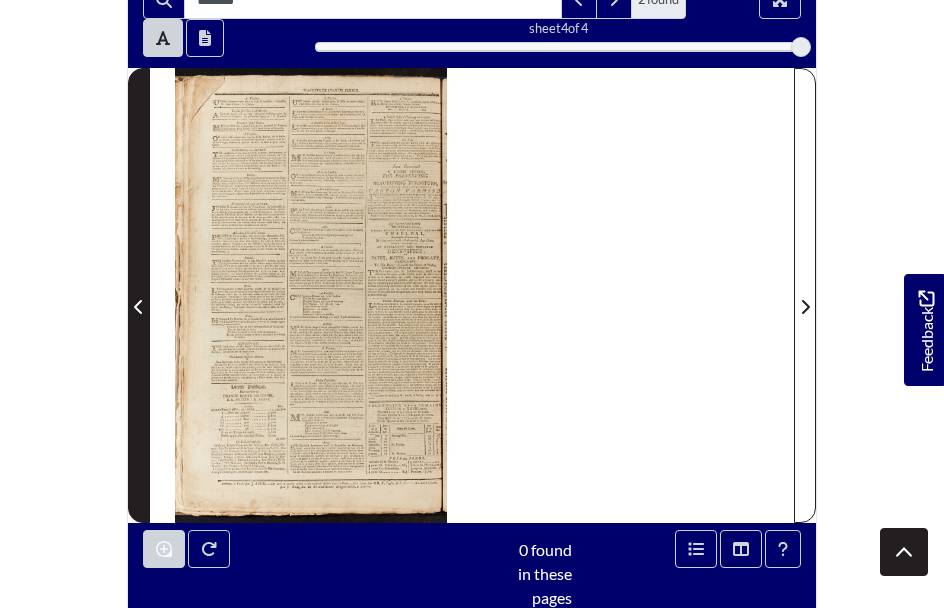 click 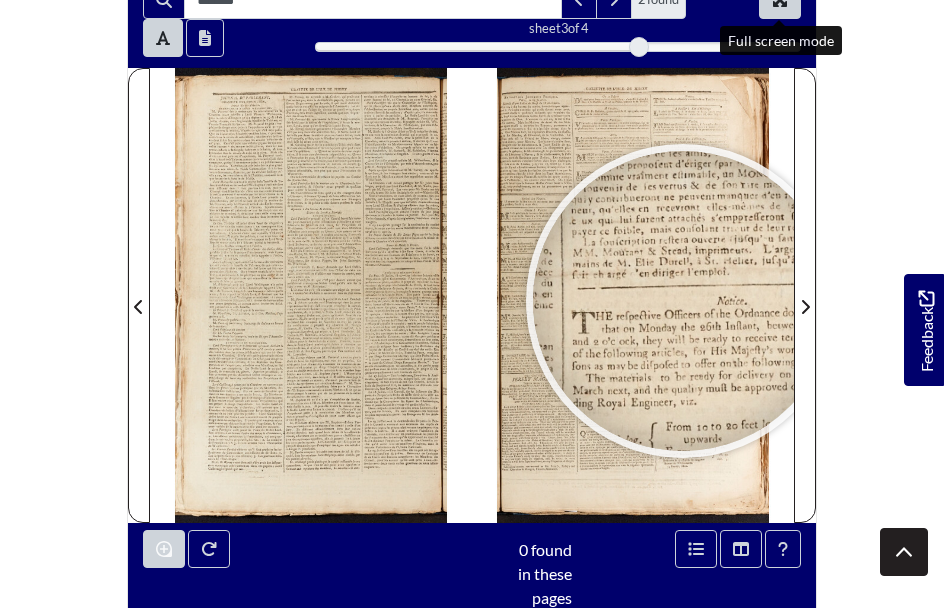 click at bounding box center (780, 0) 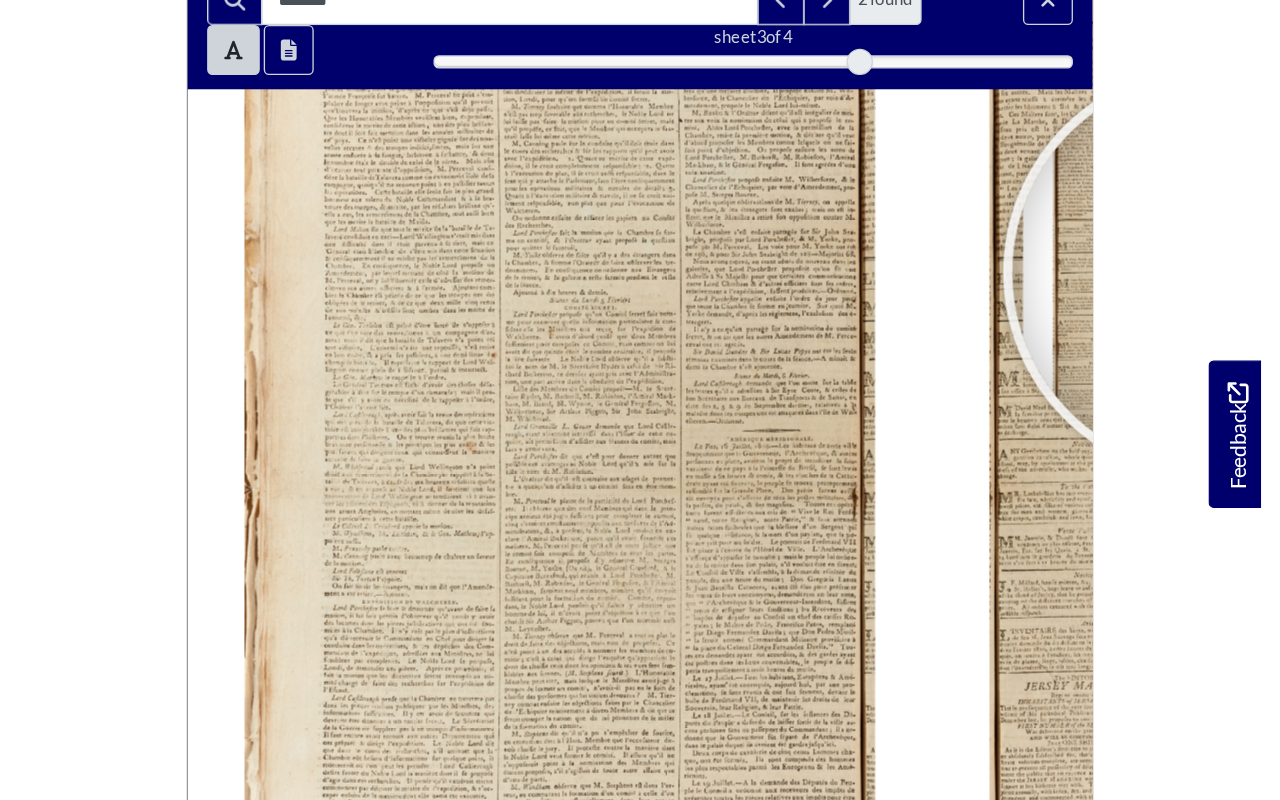 scroll, scrollTop: 0, scrollLeft: 0, axis: both 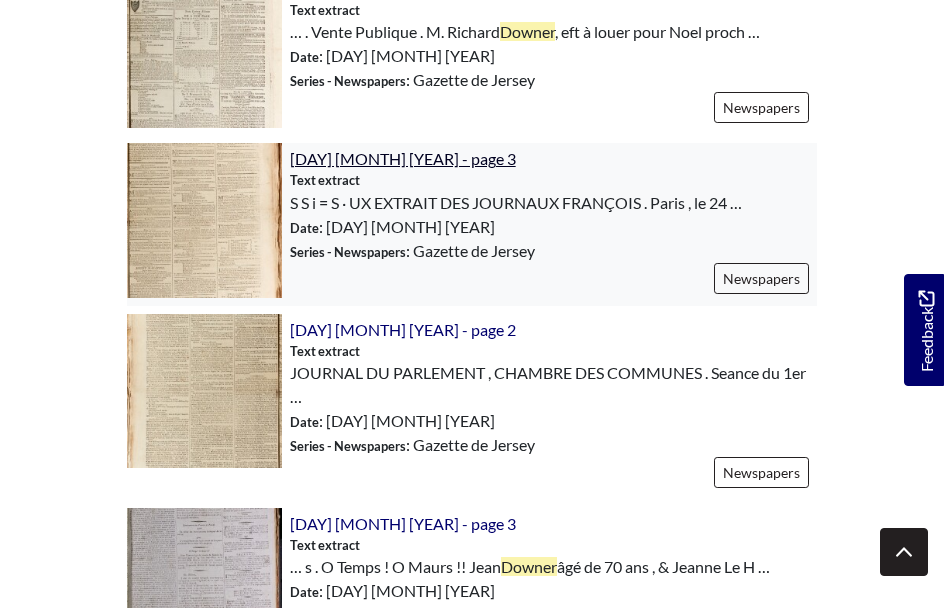 click on "[DAY] [MONTH] [YEAR] - page 3" at bounding box center (403, 158) 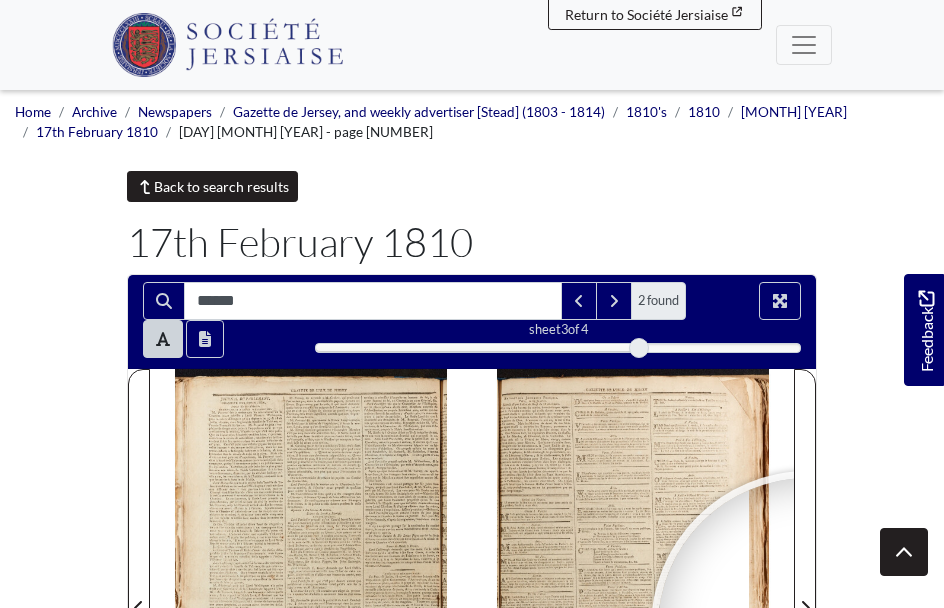 scroll, scrollTop: 0, scrollLeft: 0, axis: both 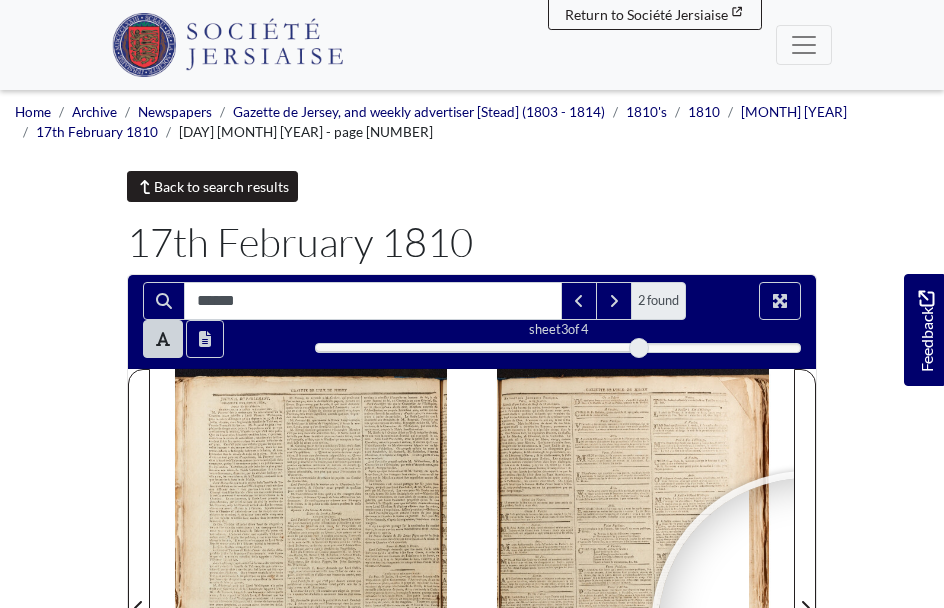click on "Back to search results" at bounding box center (212, 186) 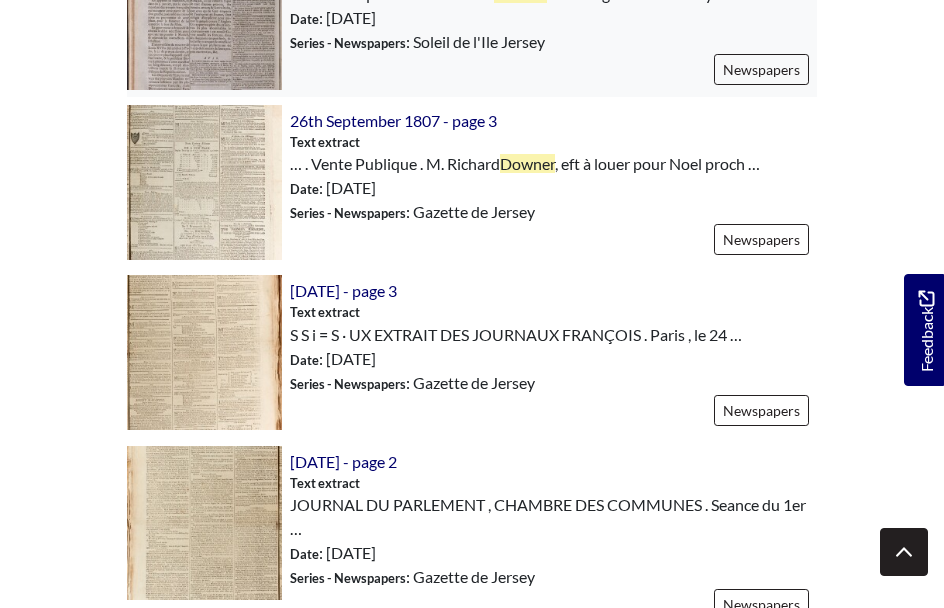 scroll, scrollTop: 822, scrollLeft: 0, axis: vertical 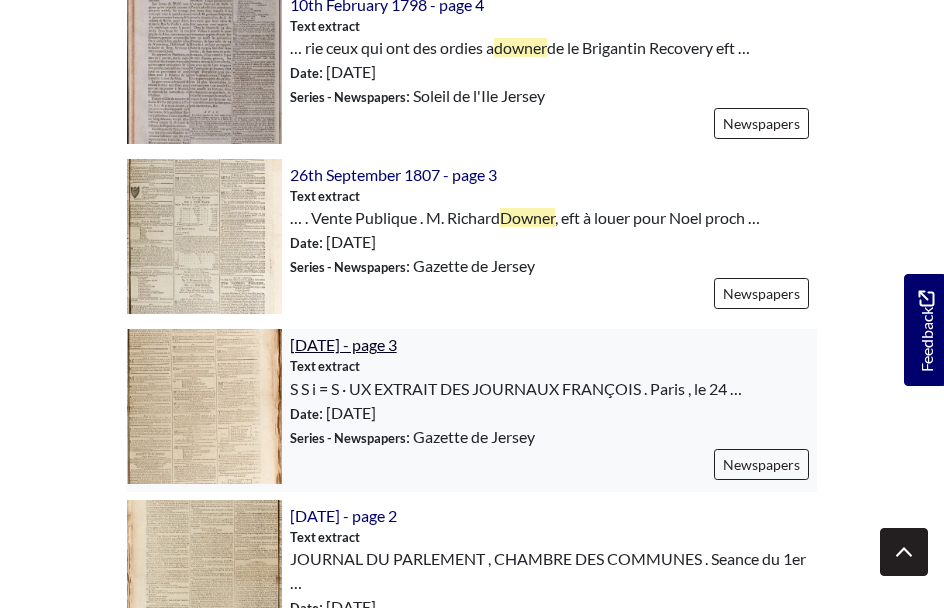 click on "[DATE] - page 3" at bounding box center [343, 344] 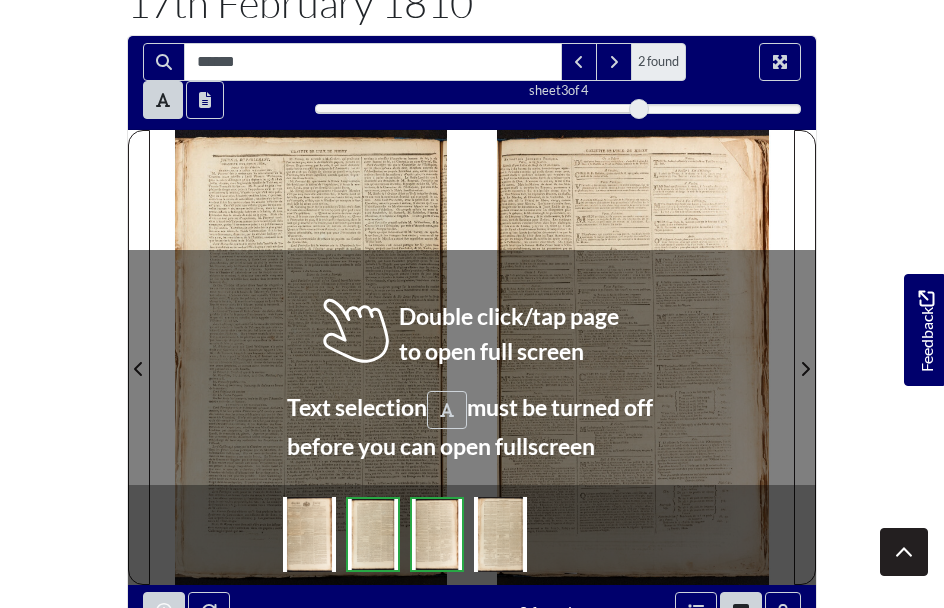 scroll, scrollTop: 239, scrollLeft: 0, axis: vertical 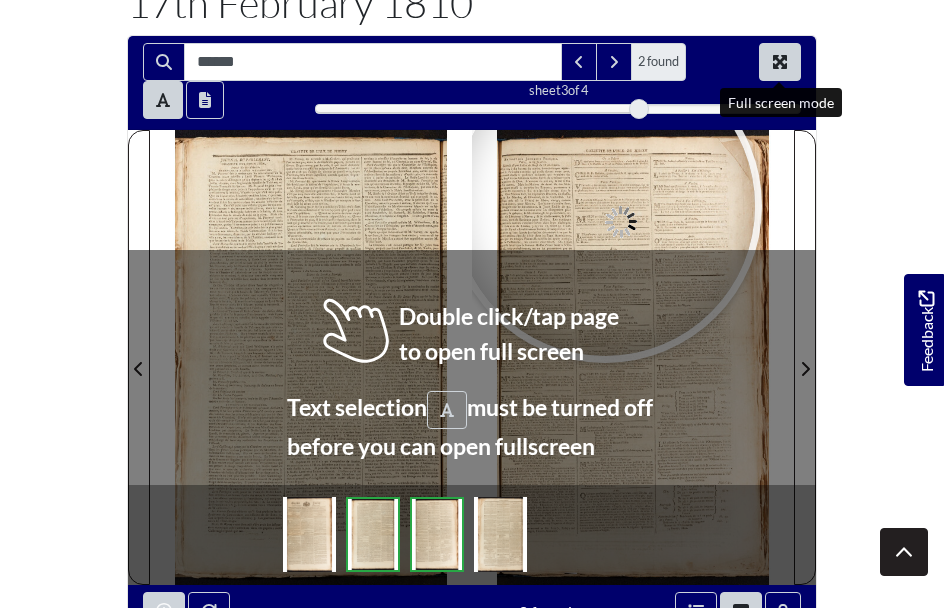 click at bounding box center (780, 62) 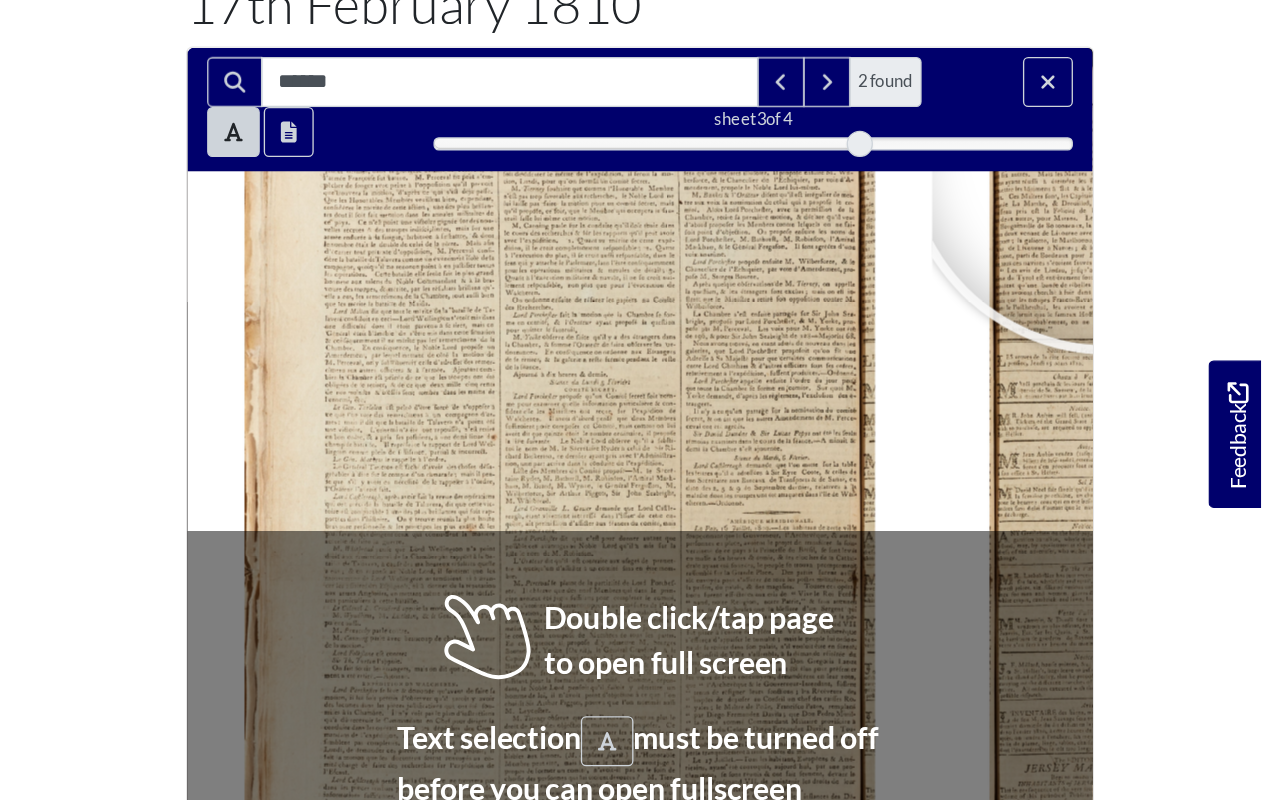scroll, scrollTop: 0, scrollLeft: 0, axis: both 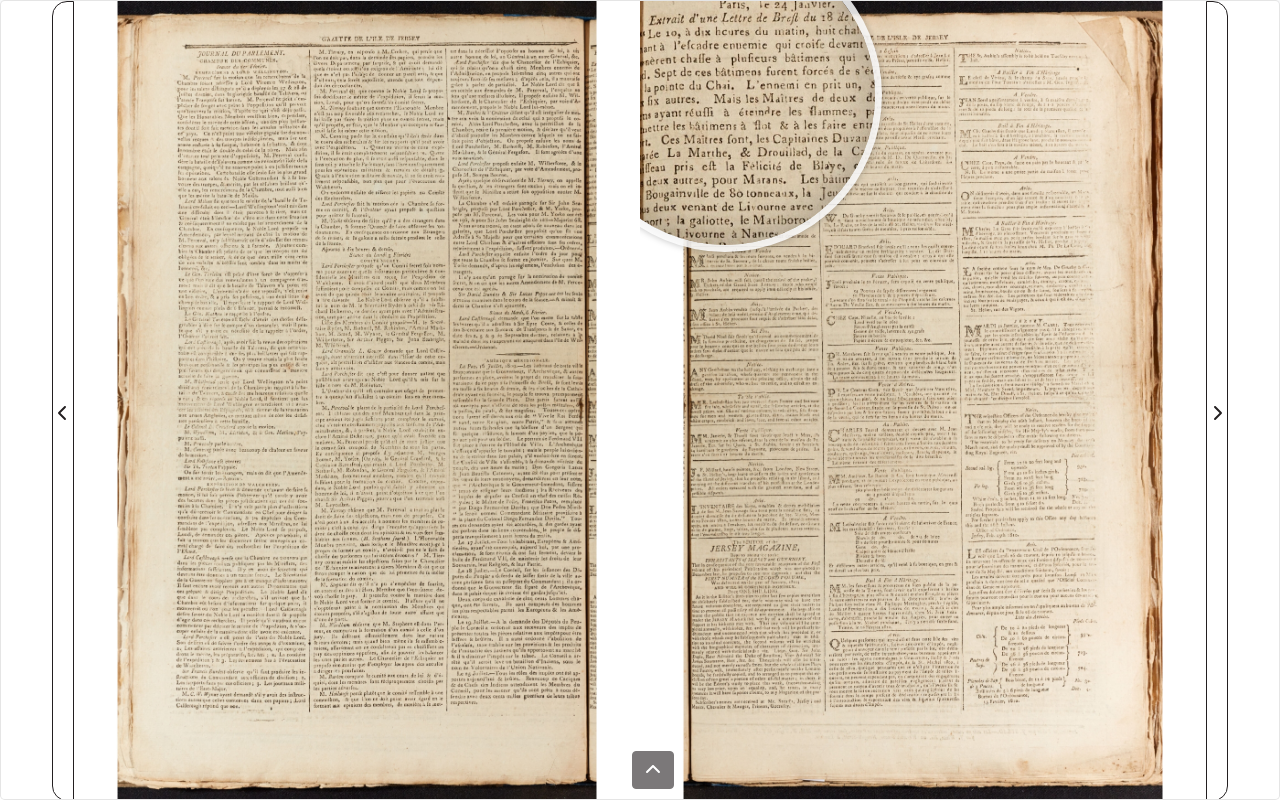 click at bounding box center [725, 95] 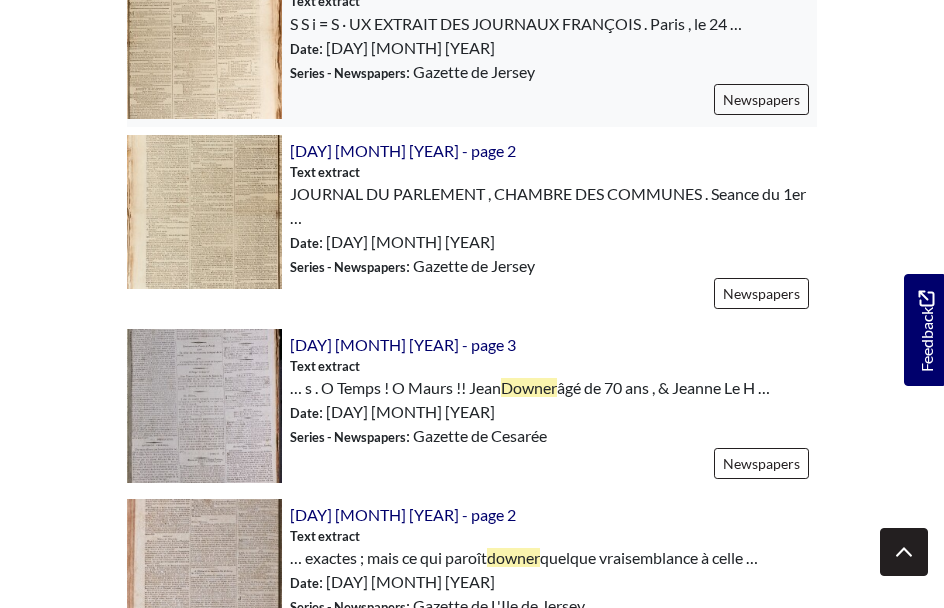 scroll, scrollTop: 1188, scrollLeft: 0, axis: vertical 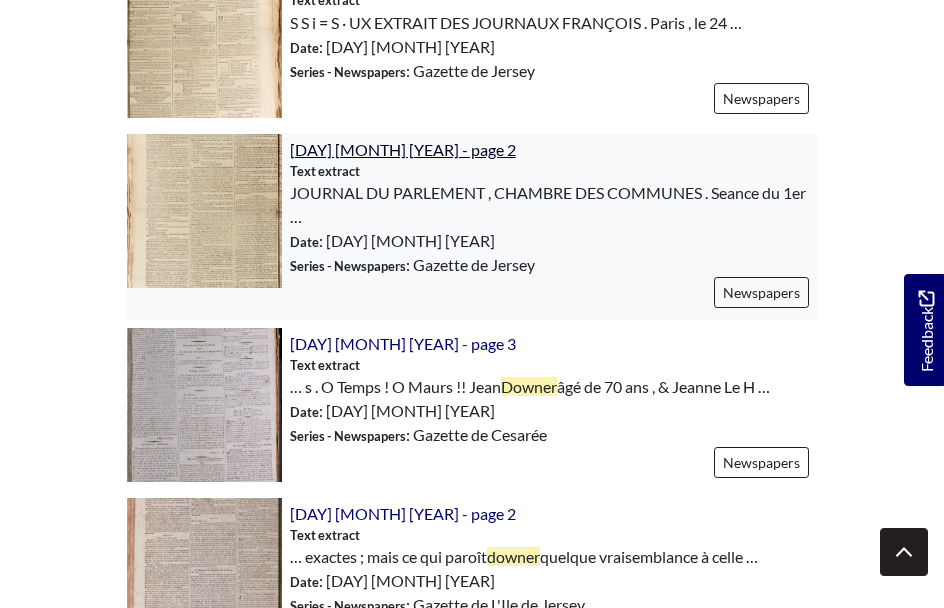click on "[DAY] [MONTH] [YEAR] - page 2" at bounding box center [403, 149] 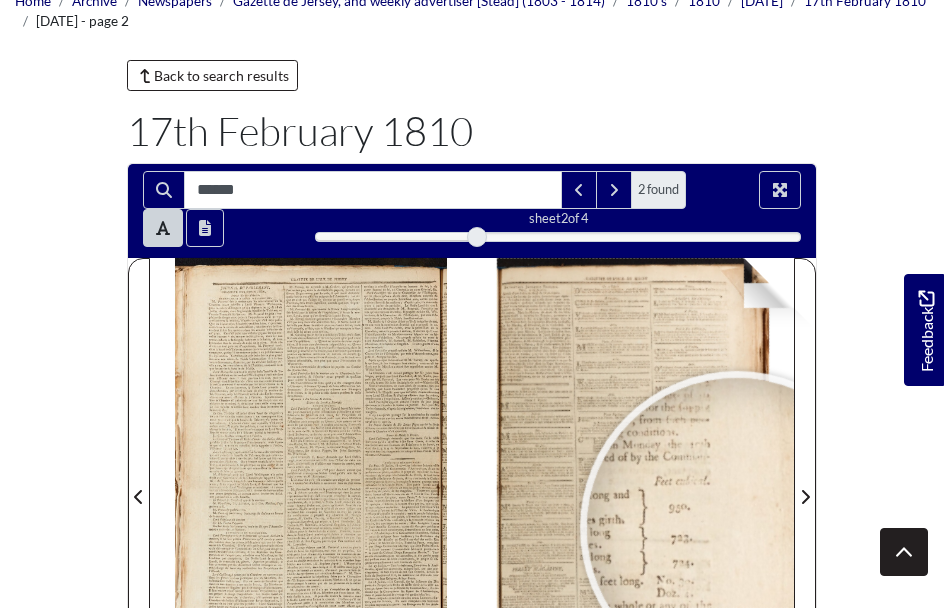 scroll, scrollTop: 109, scrollLeft: 0, axis: vertical 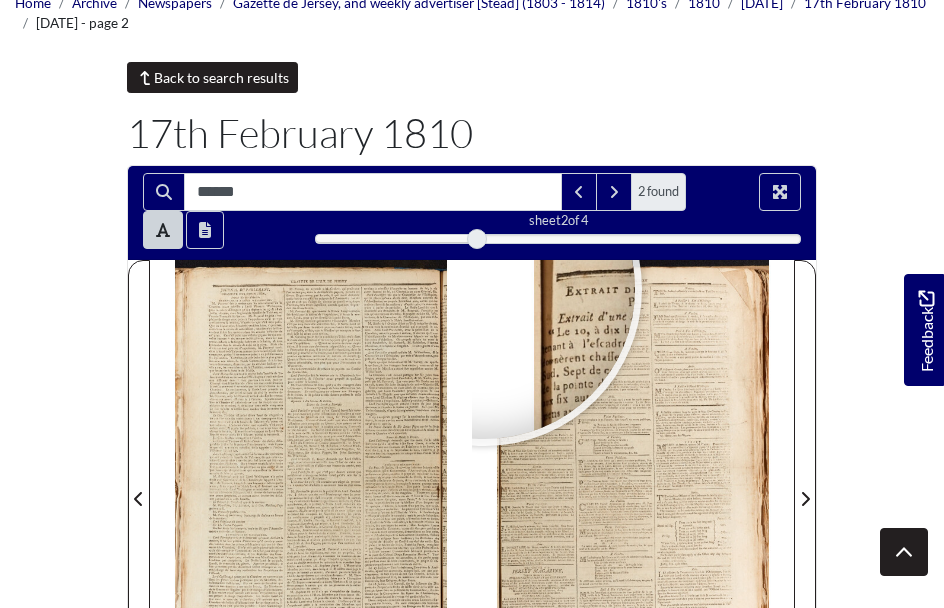 click on "Back to search results" at bounding box center [212, 77] 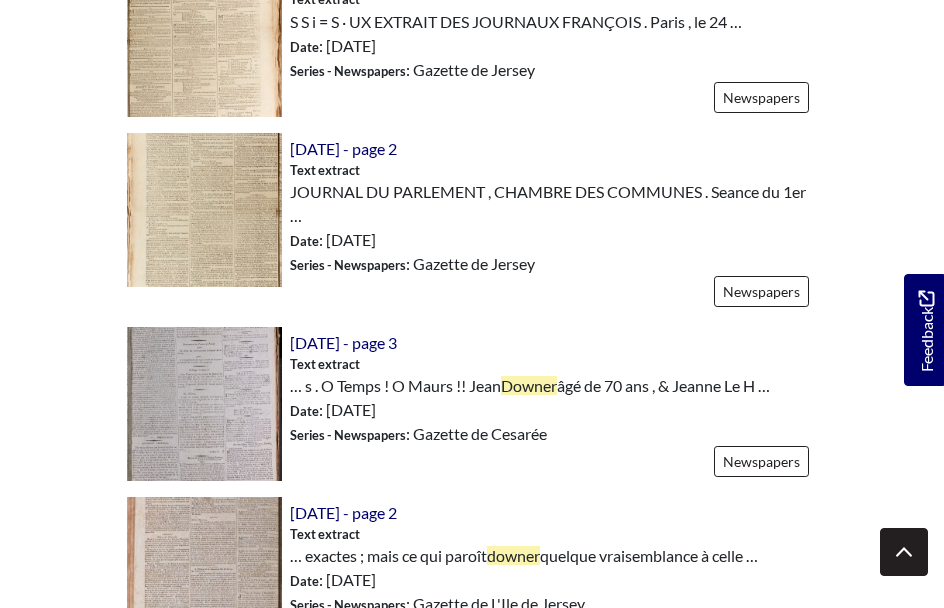 scroll, scrollTop: 1192, scrollLeft: 0, axis: vertical 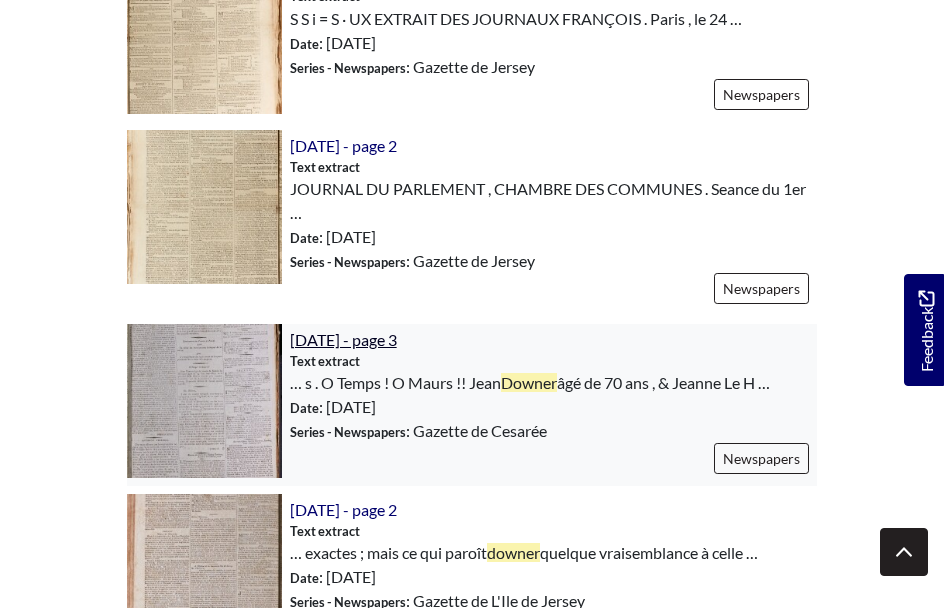 click on "[DATE] - page 3" at bounding box center (343, 339) 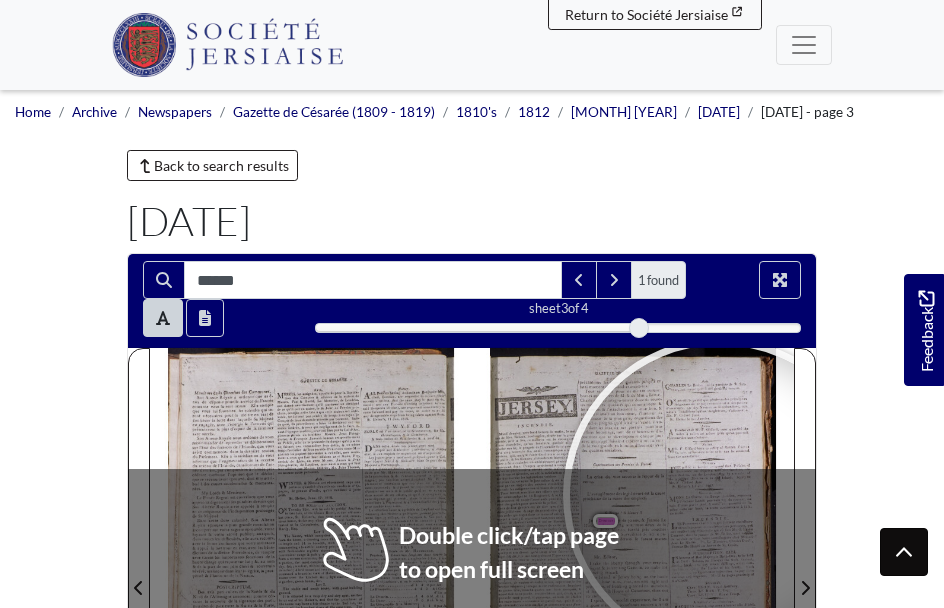 scroll, scrollTop: 265, scrollLeft: 0, axis: vertical 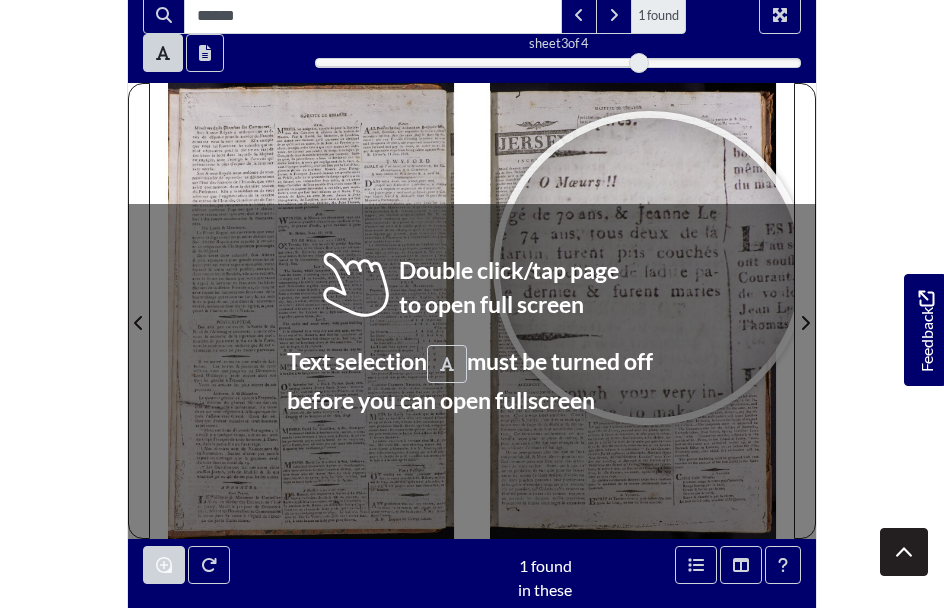 click at bounding box center [650, 268] 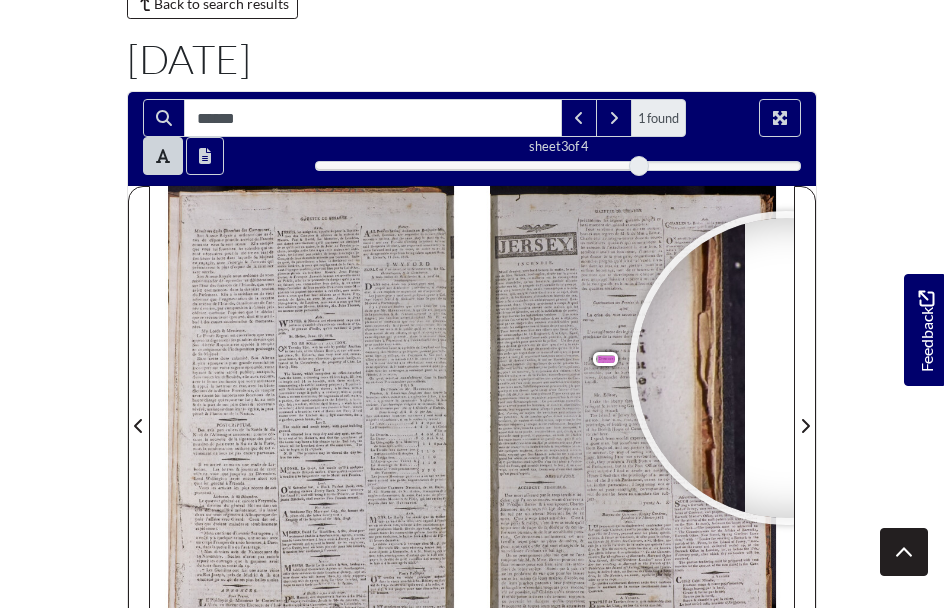 scroll, scrollTop: 110, scrollLeft: 0, axis: vertical 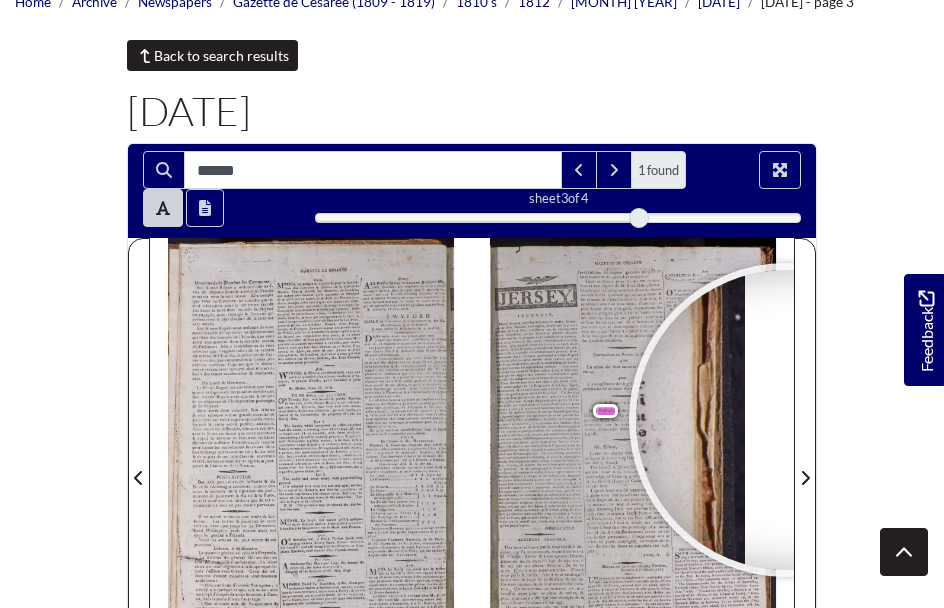 click on "Back to search results" at bounding box center (212, 55) 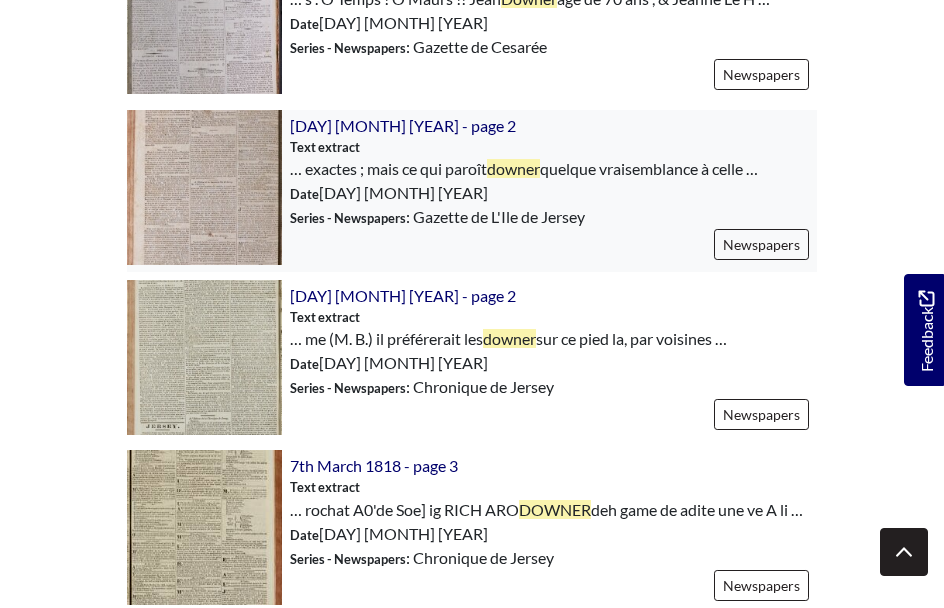 scroll, scrollTop: 1580, scrollLeft: 0, axis: vertical 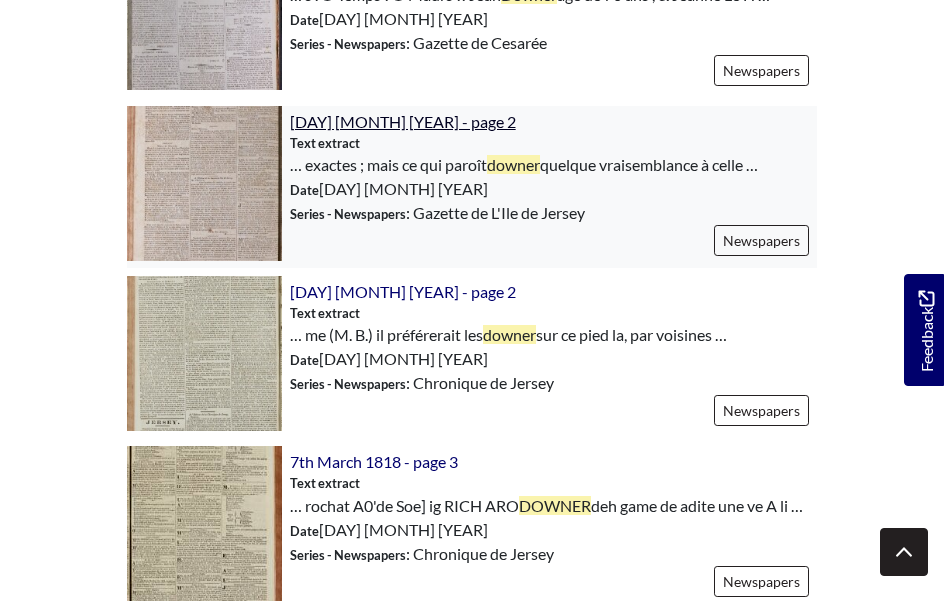 click on "[DAY] [MONTH] [YEAR] - page 2" at bounding box center [403, 121] 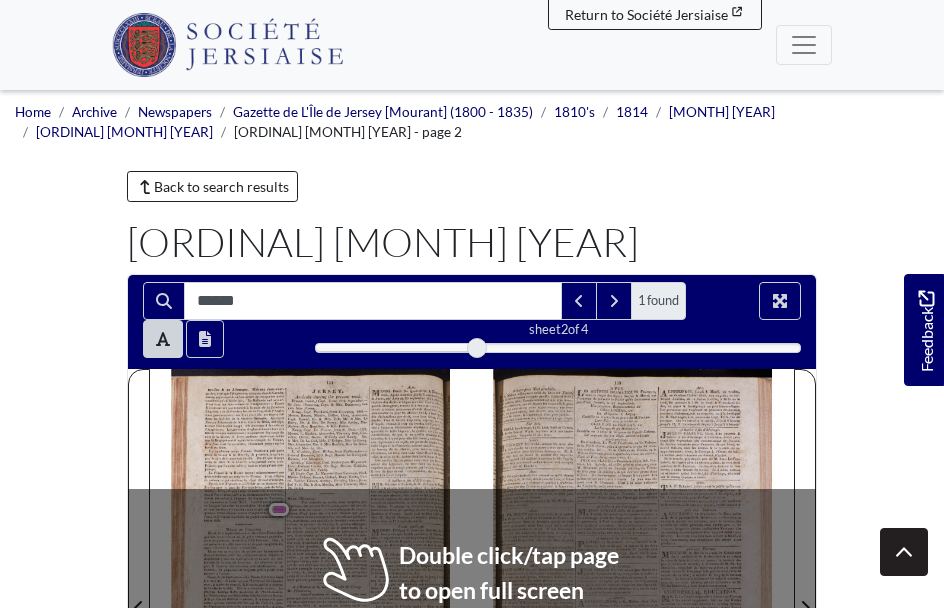 scroll, scrollTop: 286, scrollLeft: 0, axis: vertical 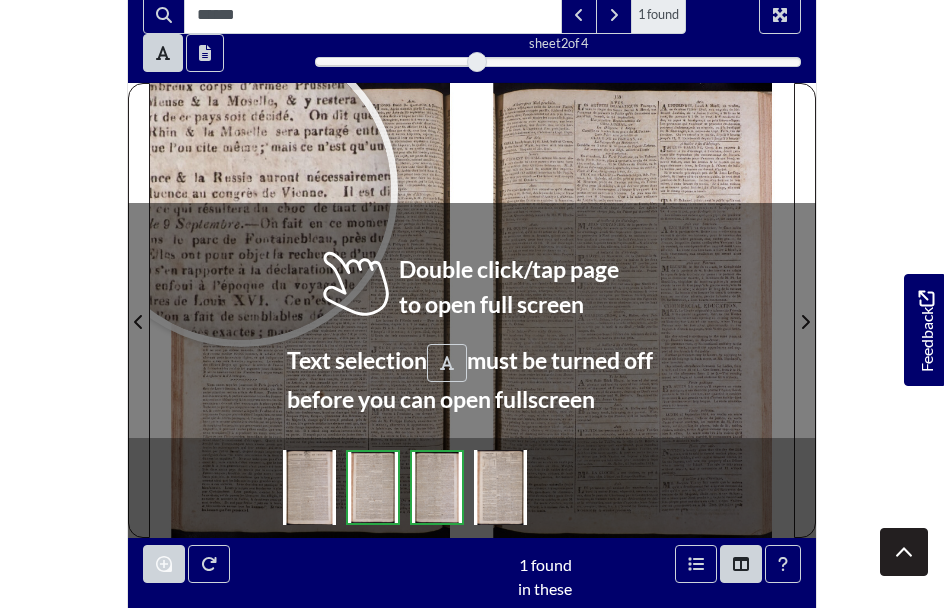 click at bounding box center [241, 190] 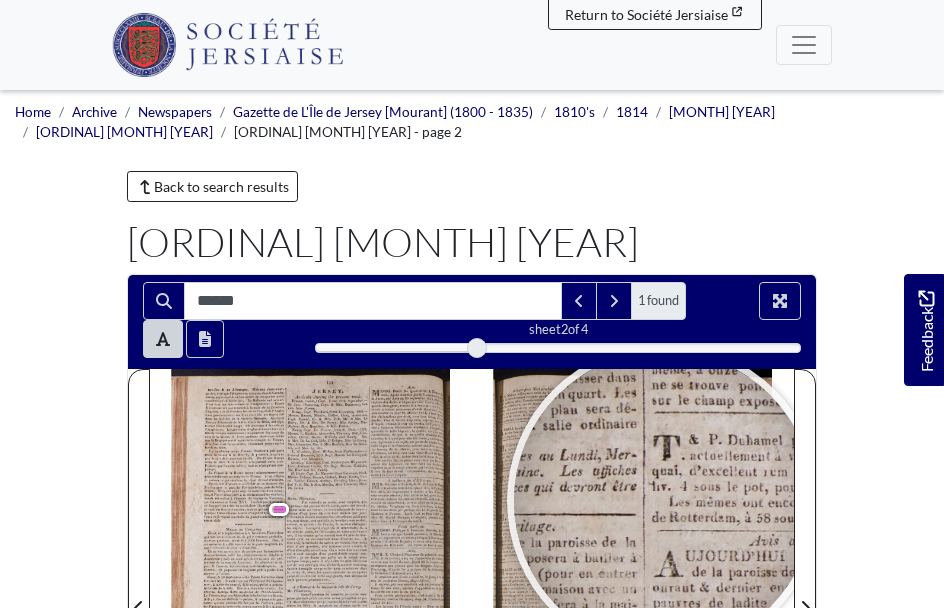scroll, scrollTop: 0, scrollLeft: 0, axis: both 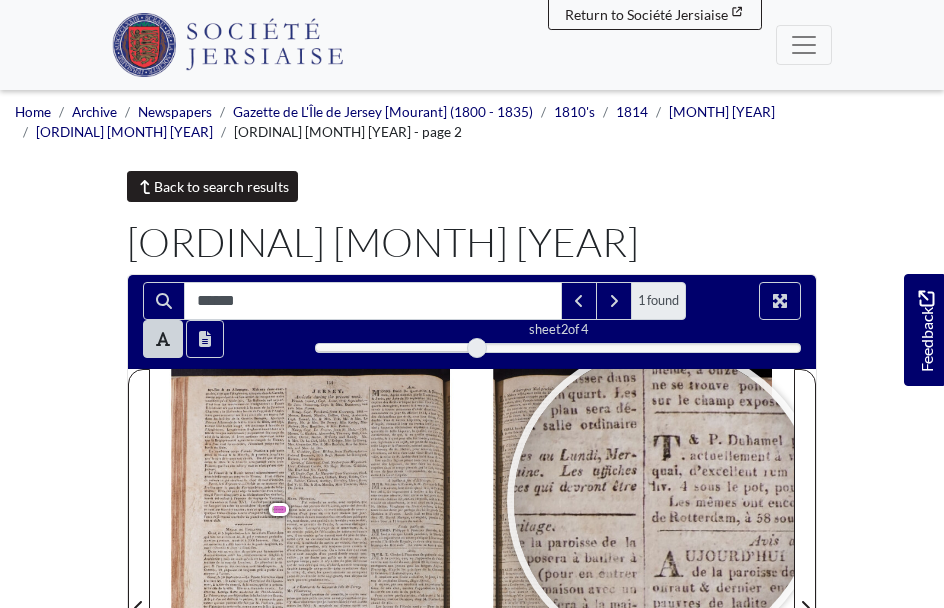 click on "Back to search results" at bounding box center (212, 186) 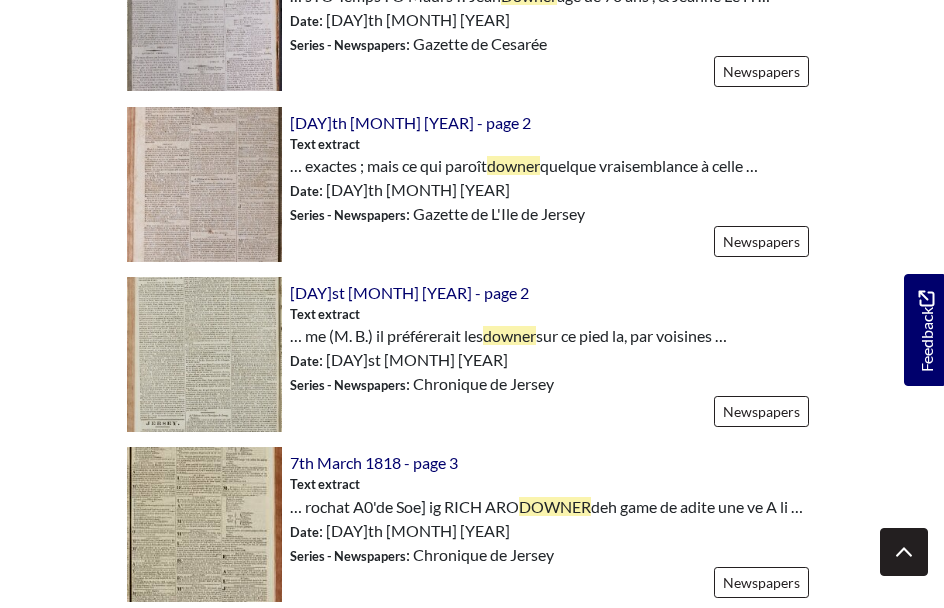 scroll, scrollTop: 1577, scrollLeft: 0, axis: vertical 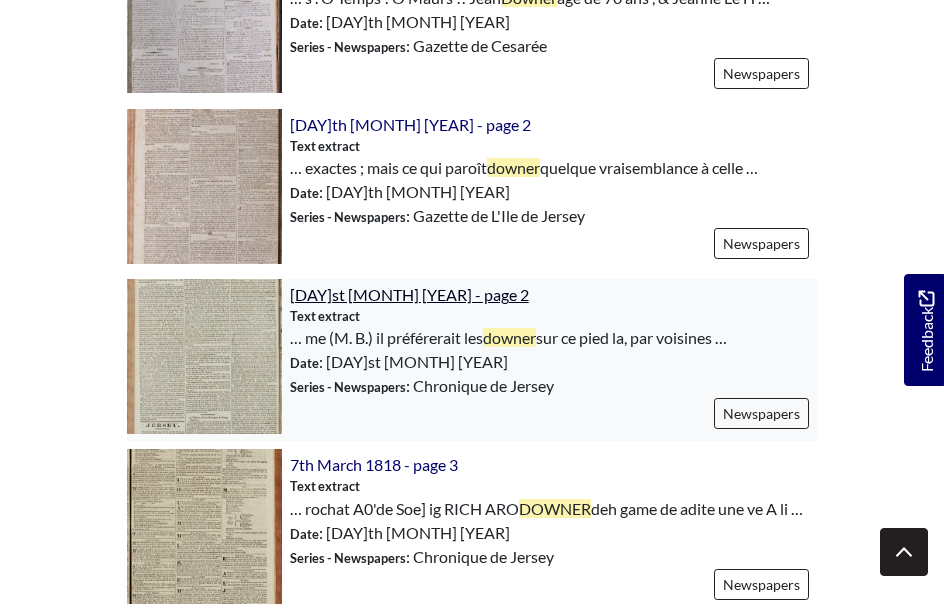click on "31st May 1817 - page 2" at bounding box center [409, 294] 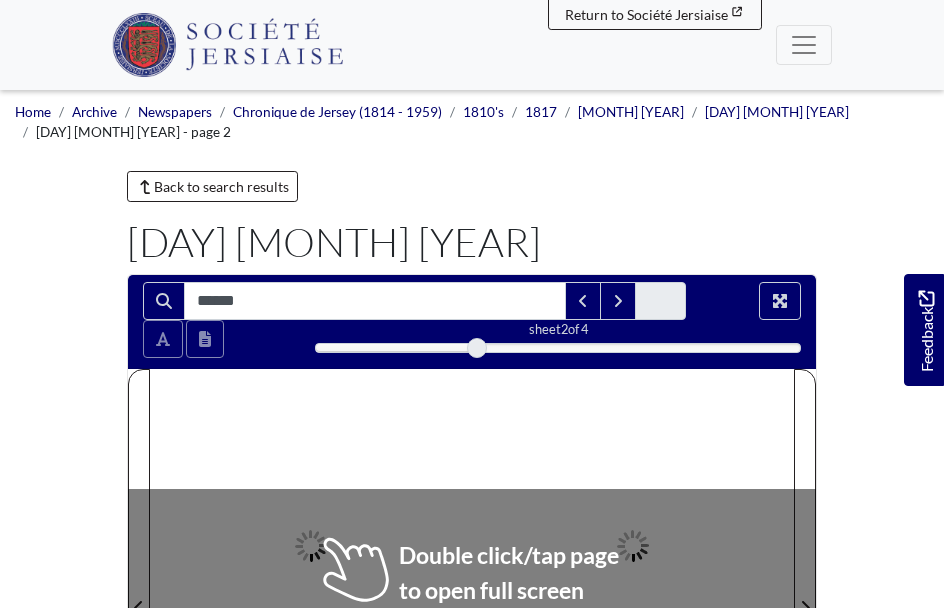 scroll, scrollTop: 0, scrollLeft: 0, axis: both 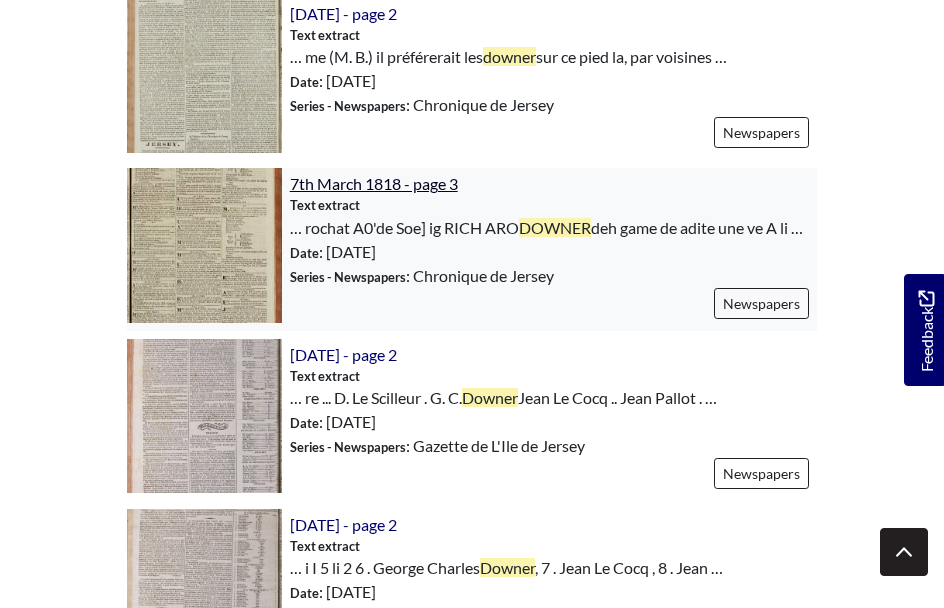click on "7th March 1818 - page 3" at bounding box center (374, 183) 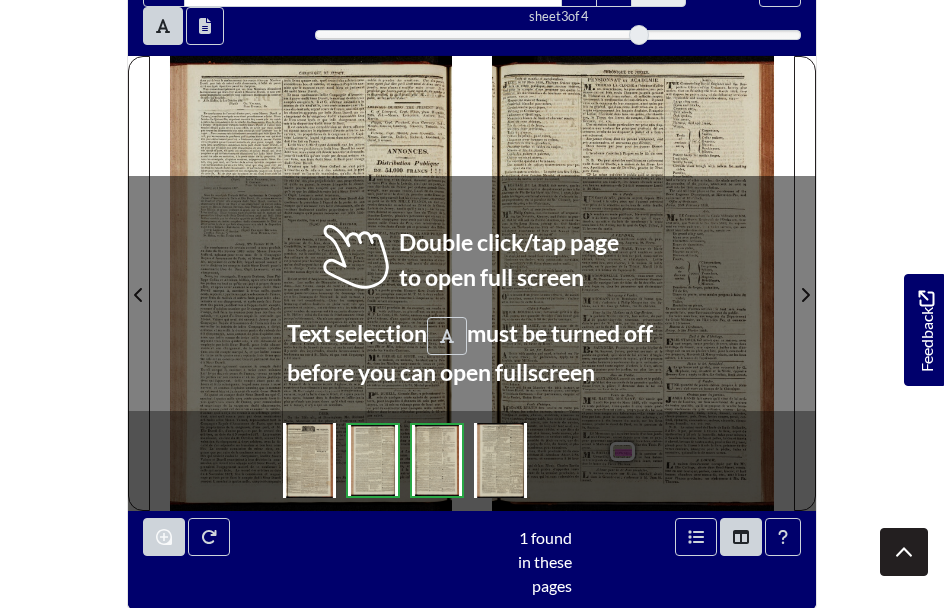 scroll, scrollTop: 319, scrollLeft: 0, axis: vertical 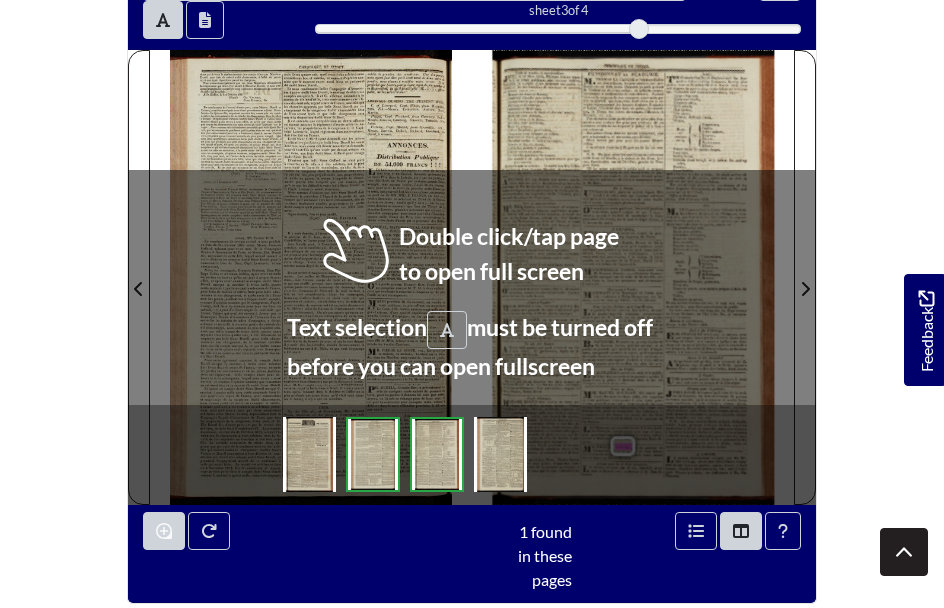 click at bounding box center (75283, 448) 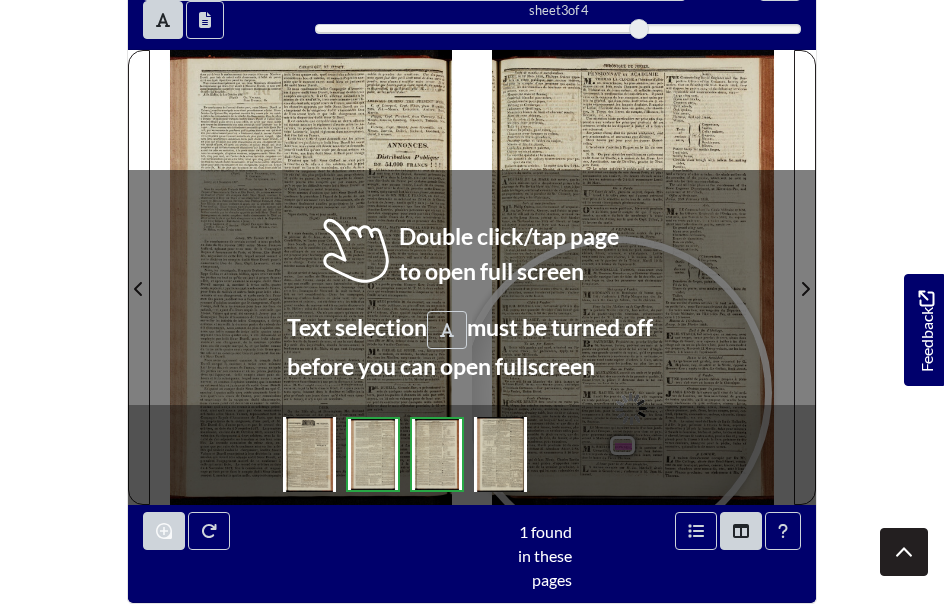 click at bounding box center (75283, 448) 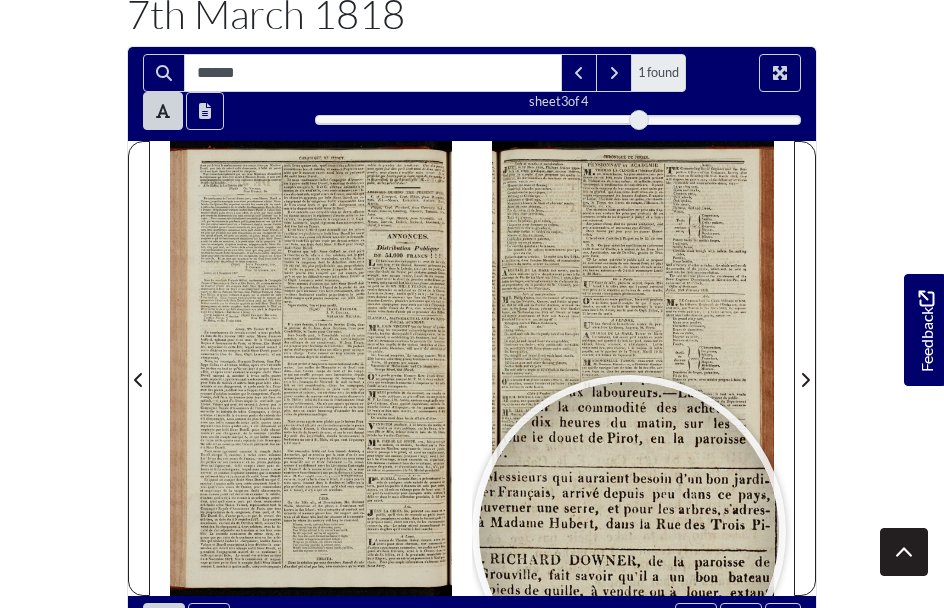 scroll, scrollTop: 67, scrollLeft: 0, axis: vertical 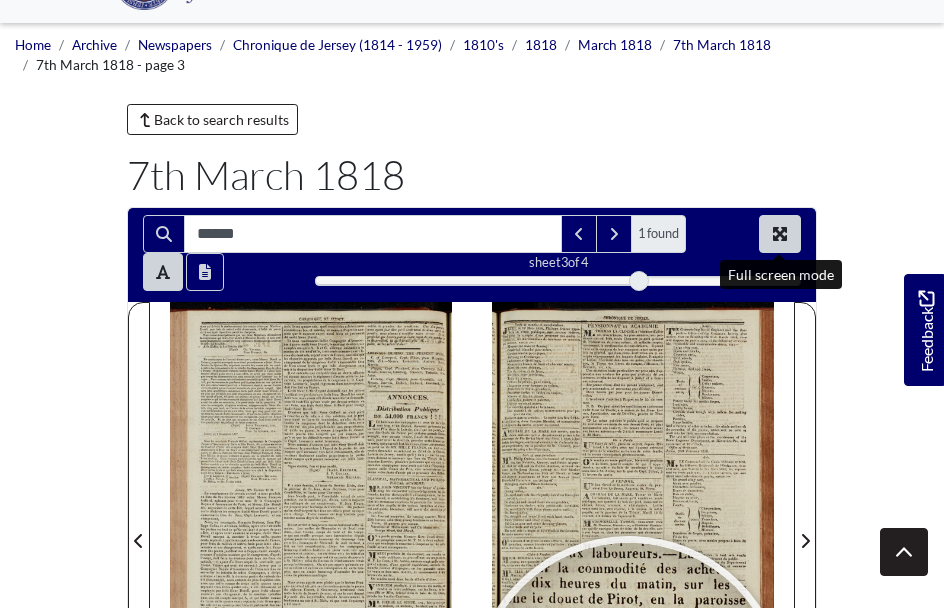 click 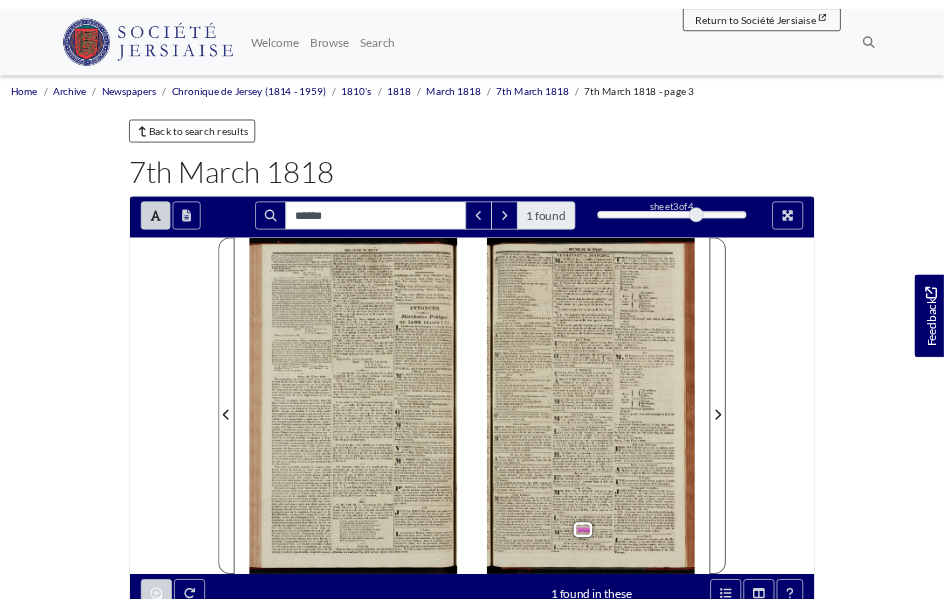 scroll, scrollTop: 67, scrollLeft: 0, axis: vertical 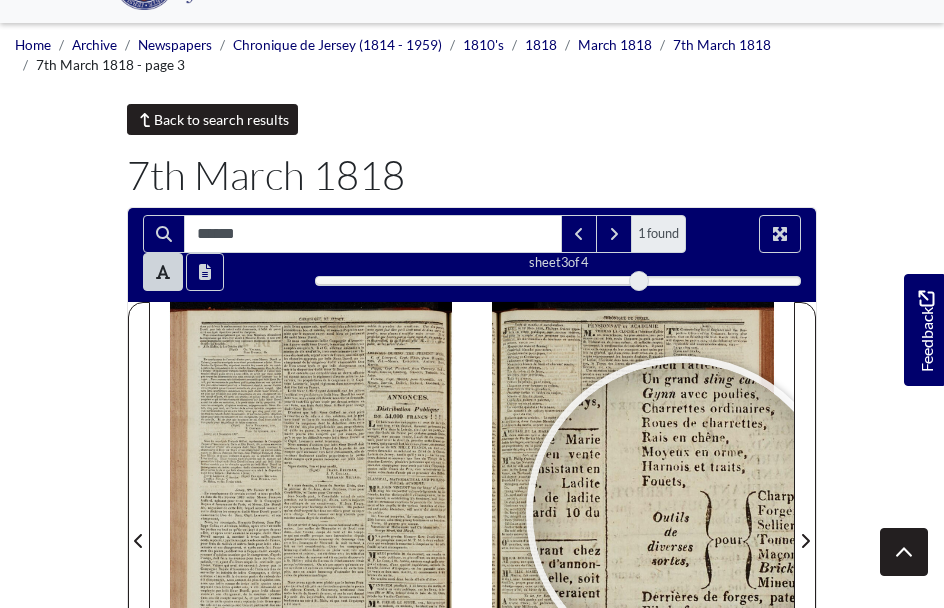 click on "Back to search results" at bounding box center (212, 119) 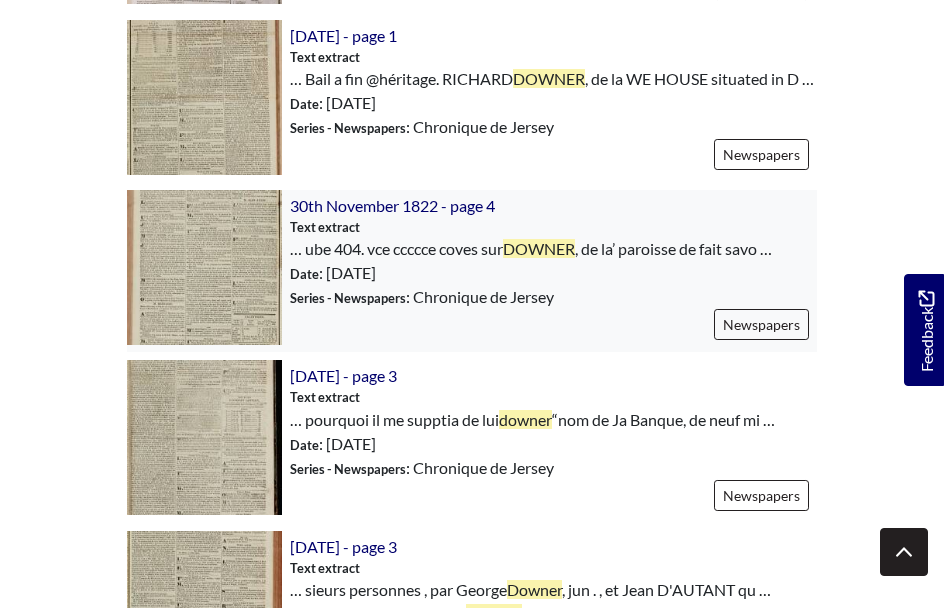 scroll, scrollTop: 2519, scrollLeft: 0, axis: vertical 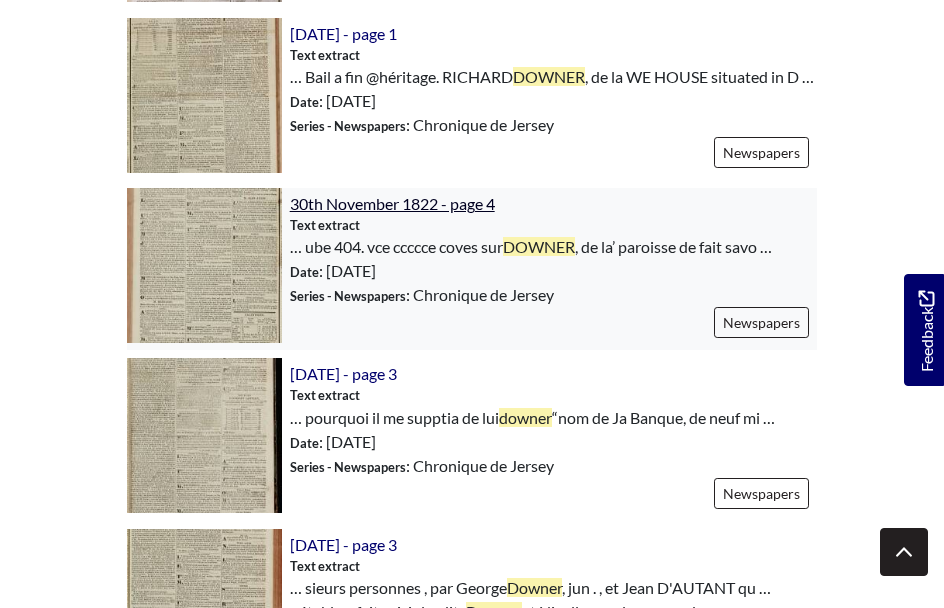 click on "30th November 1822 - page 4" at bounding box center (392, 203) 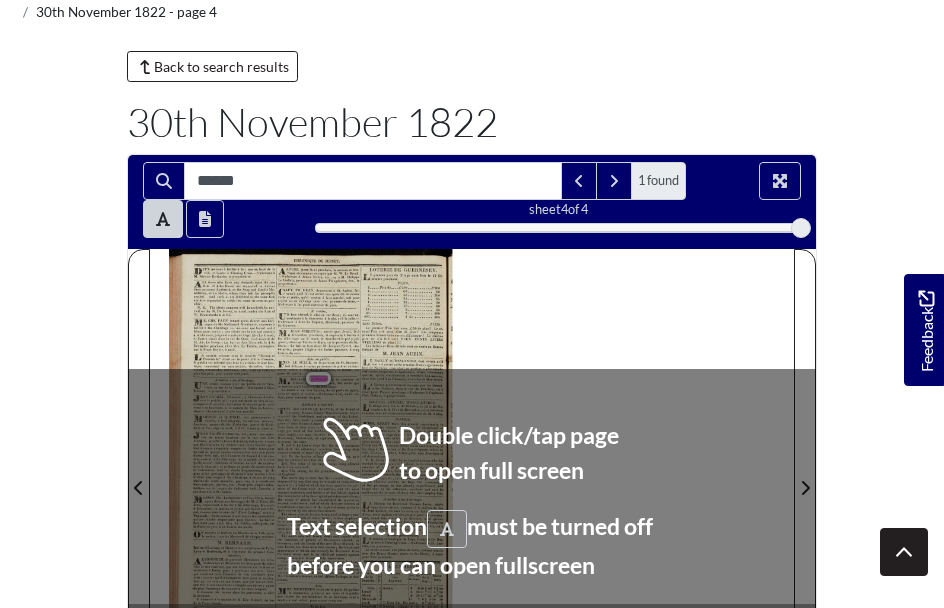 scroll, scrollTop: 122, scrollLeft: 0, axis: vertical 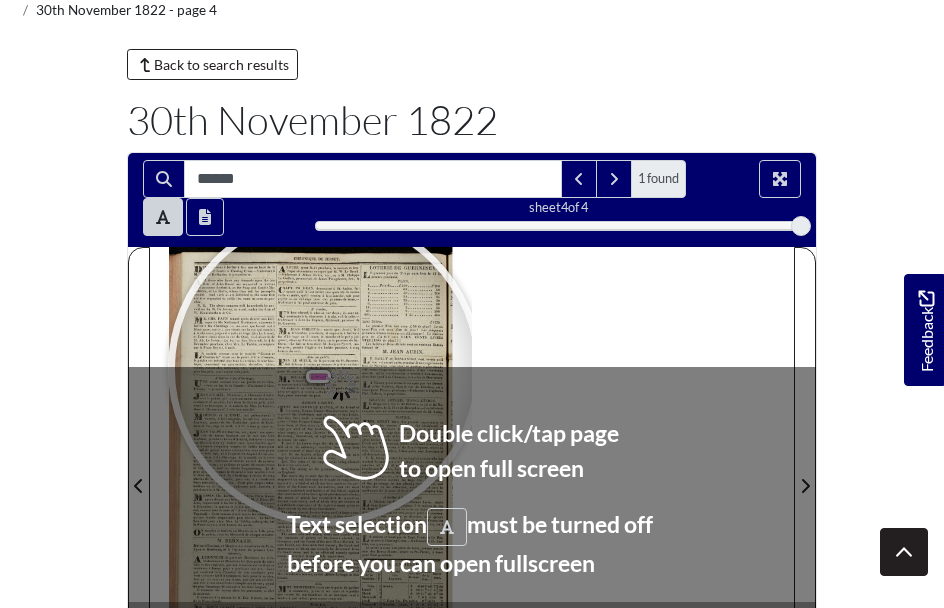 click at bounding box center [325, 369] 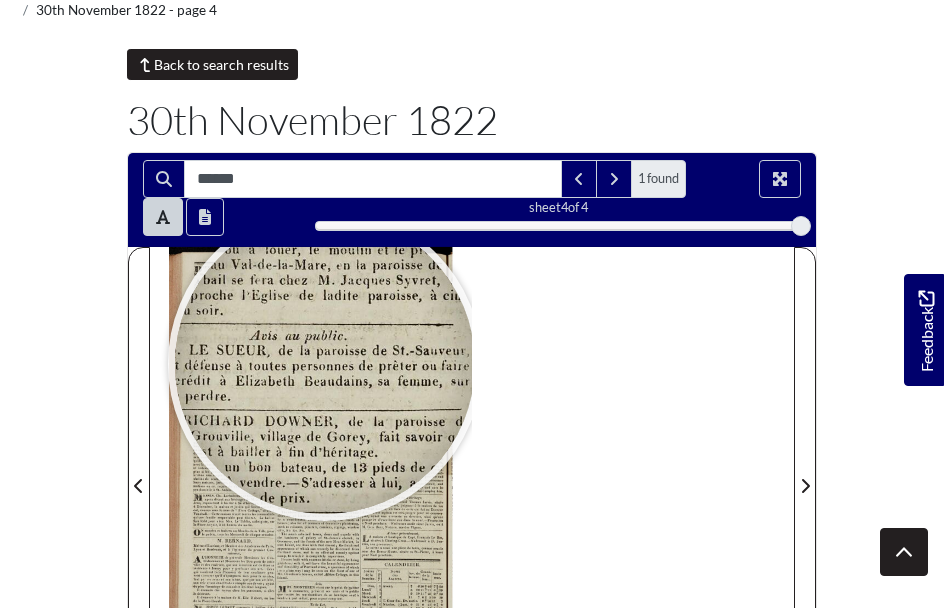 click on "Back to search results" at bounding box center [212, 64] 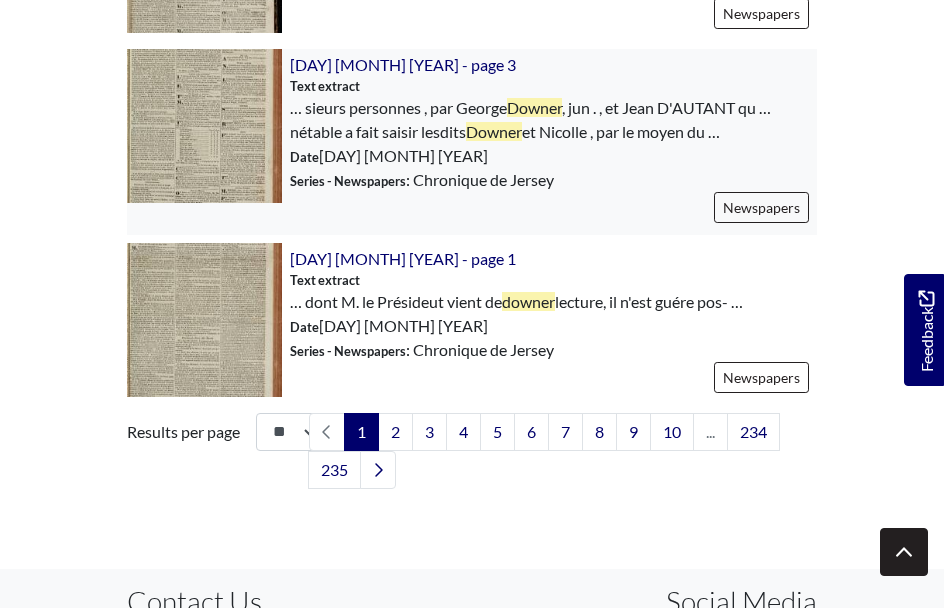 scroll, scrollTop: 3007, scrollLeft: 0, axis: vertical 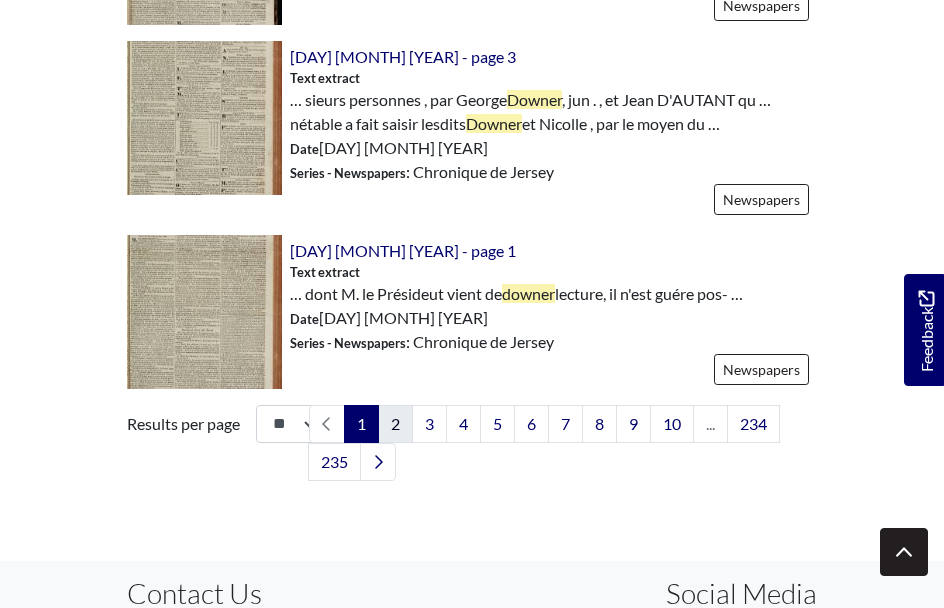 click on "2" at bounding box center (395, 424) 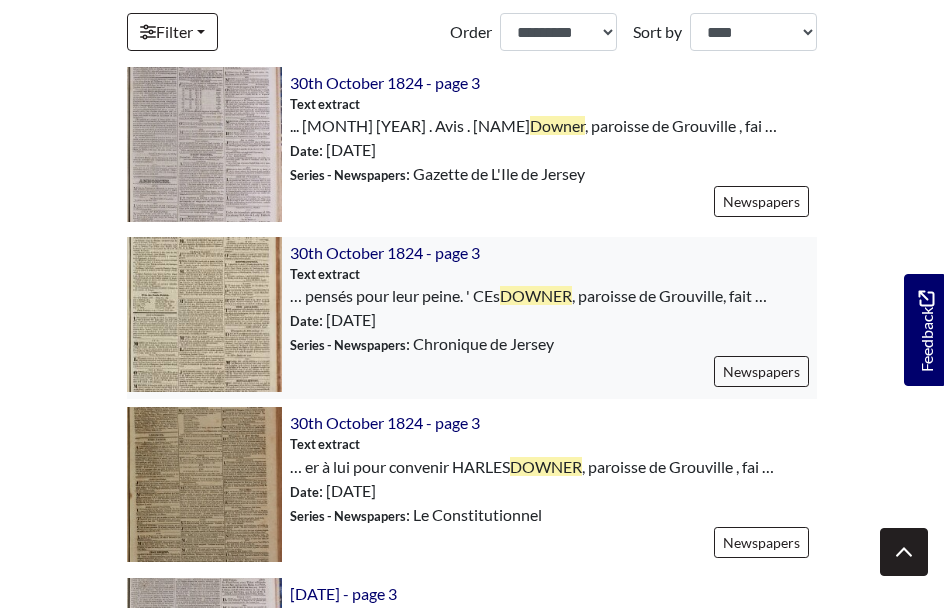 scroll, scrollTop: 745, scrollLeft: 0, axis: vertical 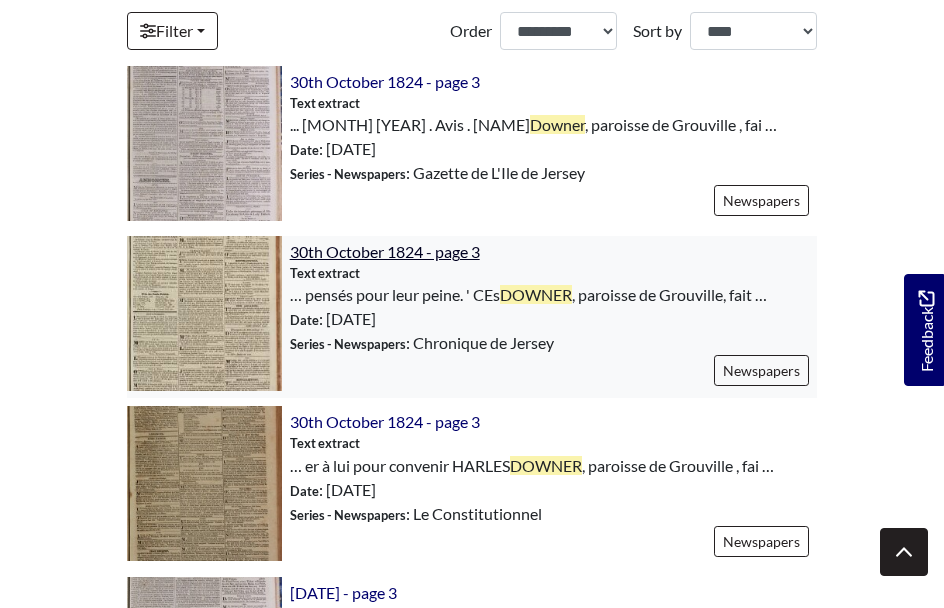 click on "30th October 1824 - page 3" at bounding box center (385, 251) 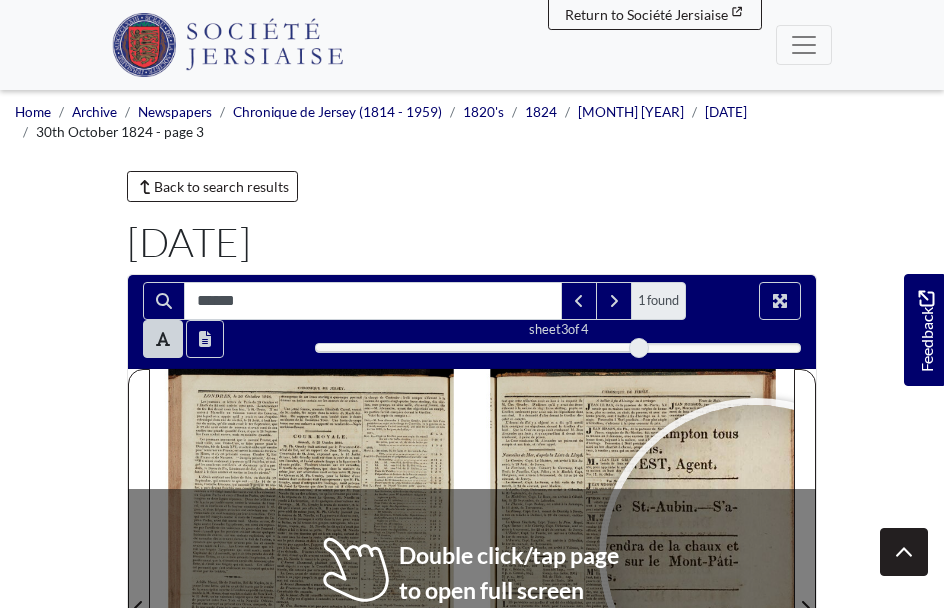 click at bounding box center (505, 763) 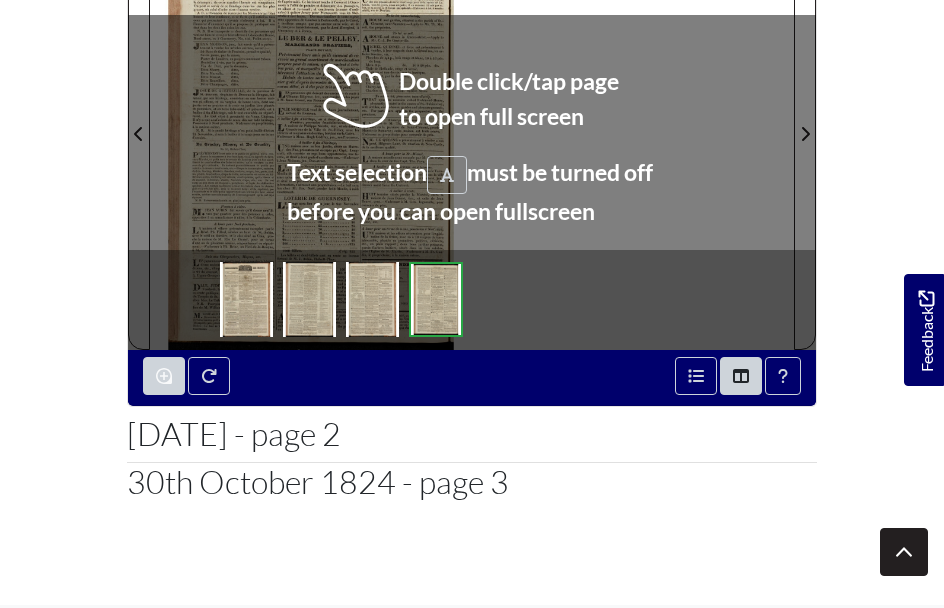 scroll, scrollTop: 474, scrollLeft: 0, axis: vertical 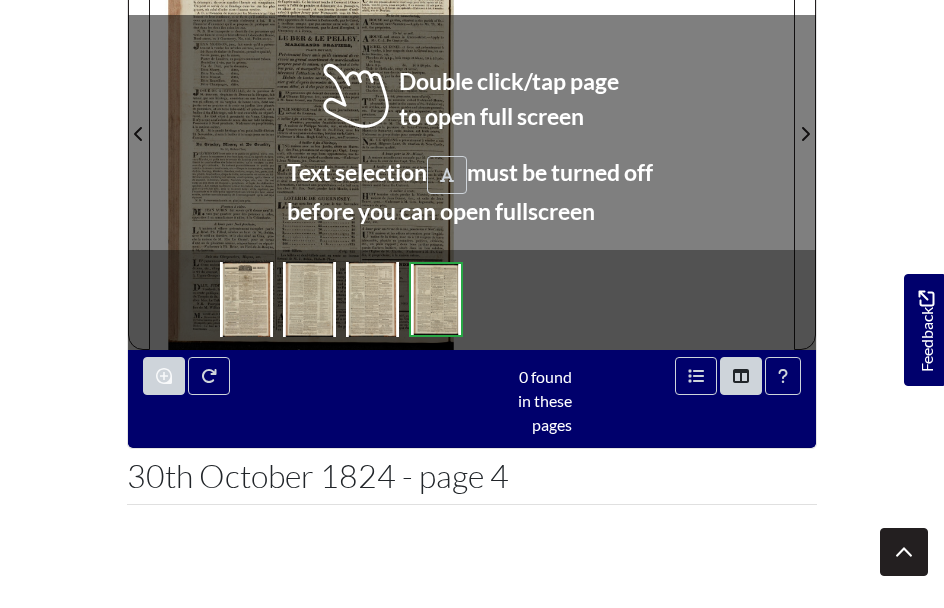 click 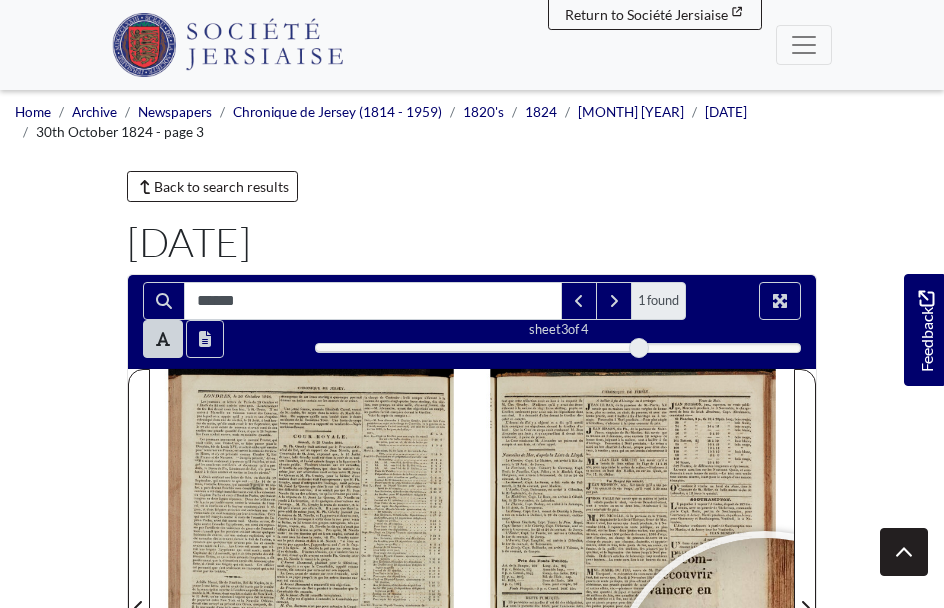 scroll, scrollTop: 0, scrollLeft: 0, axis: both 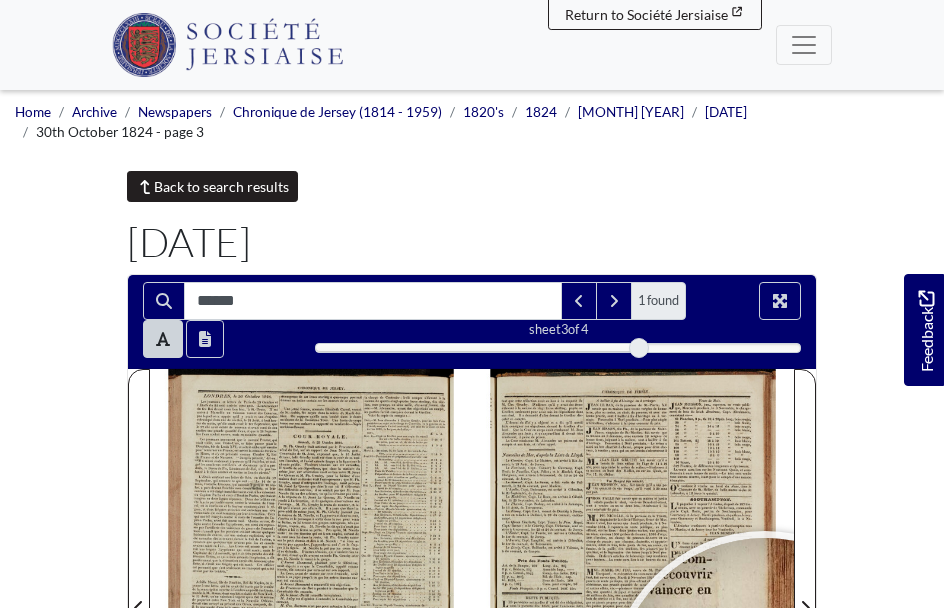 click on "Back to search results" at bounding box center [212, 186] 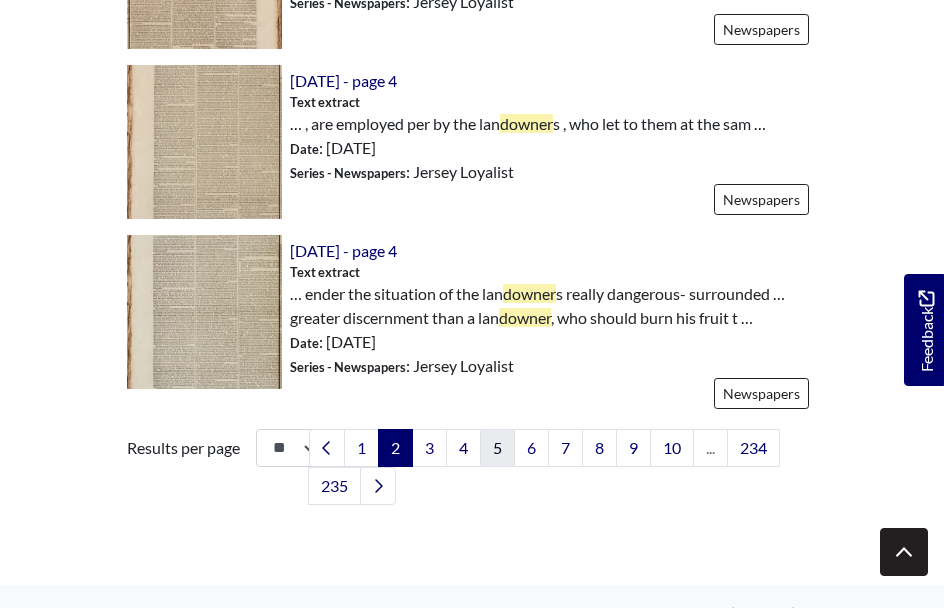 scroll, scrollTop: 3020, scrollLeft: 0, axis: vertical 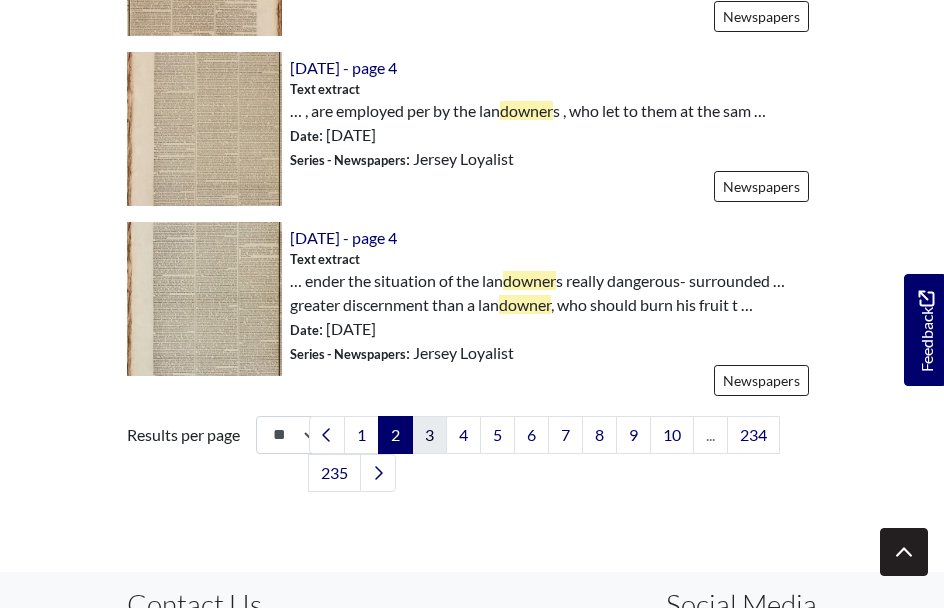 click on "3" at bounding box center (429, 435) 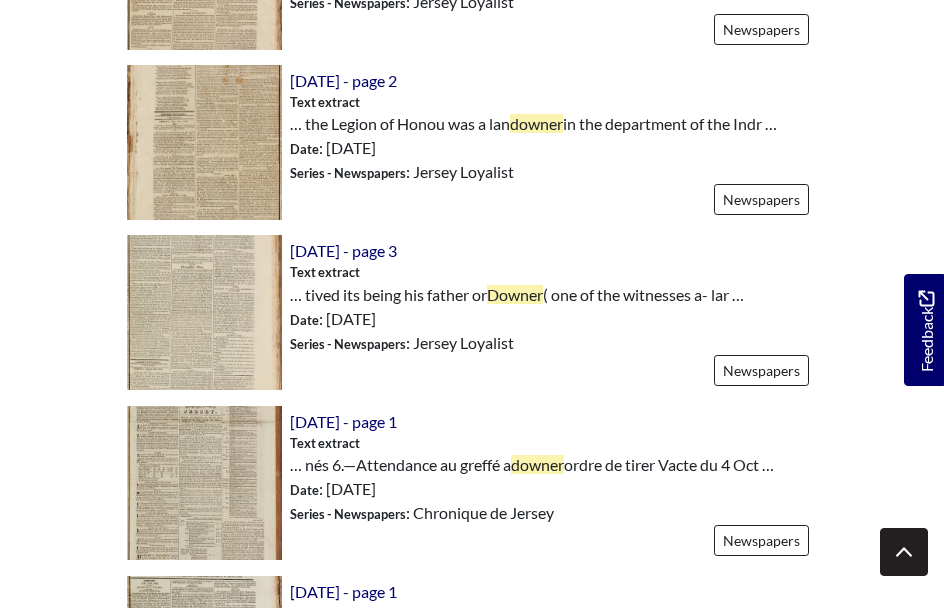scroll, scrollTop: 1795, scrollLeft: 0, axis: vertical 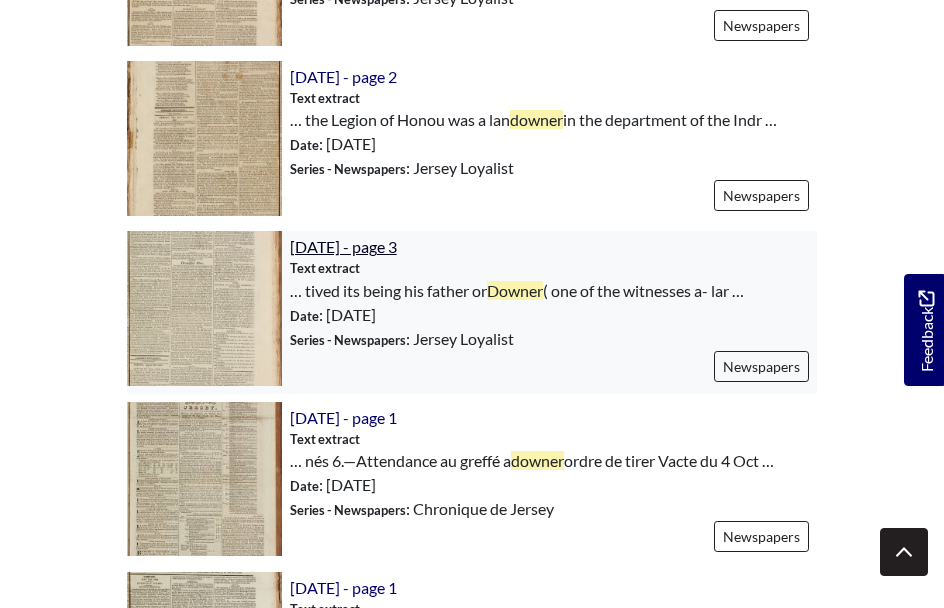 click on "[DATE] - page 3" at bounding box center [343, 246] 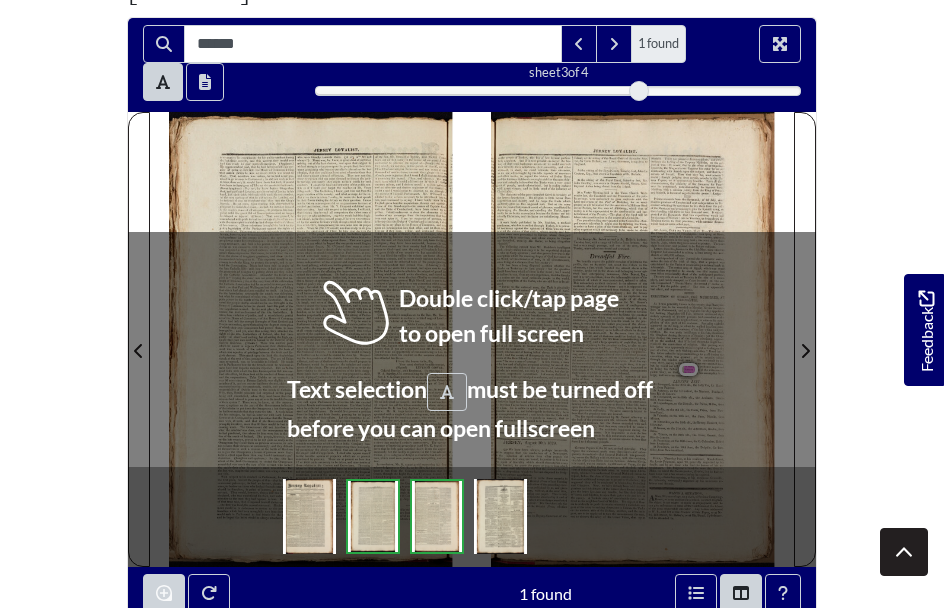 scroll, scrollTop: 260, scrollLeft: 0, axis: vertical 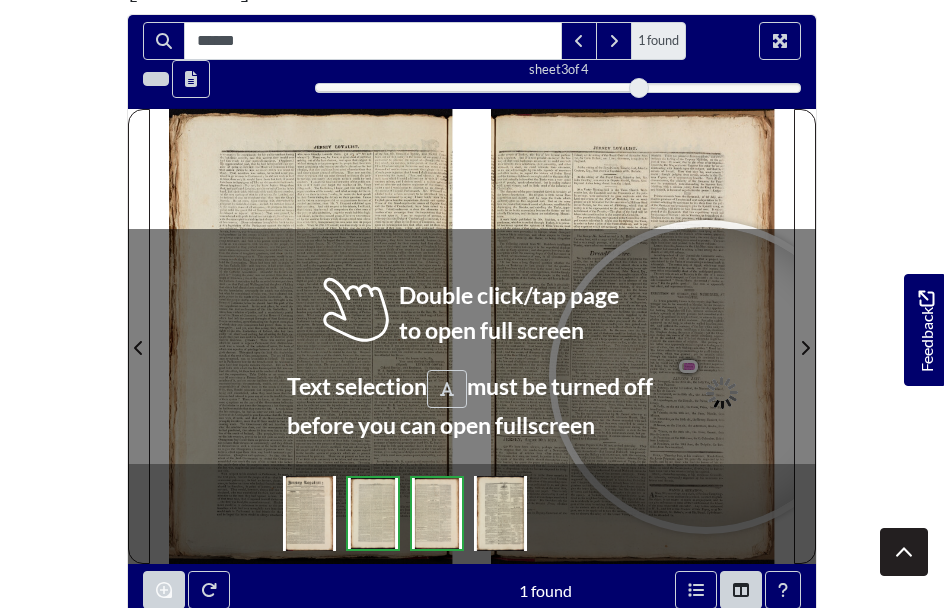 click at bounding box center [706, 377] 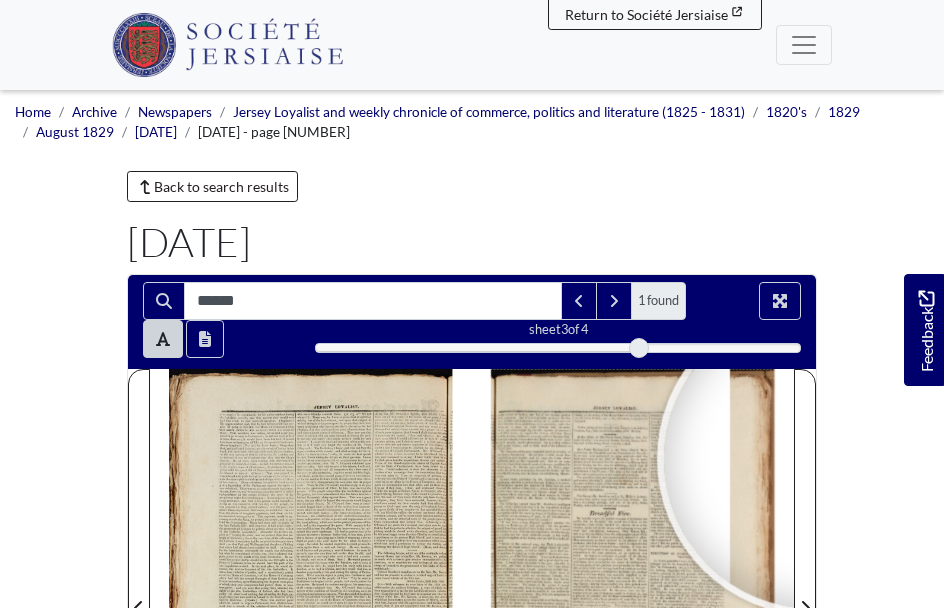 scroll, scrollTop: 0, scrollLeft: 0, axis: both 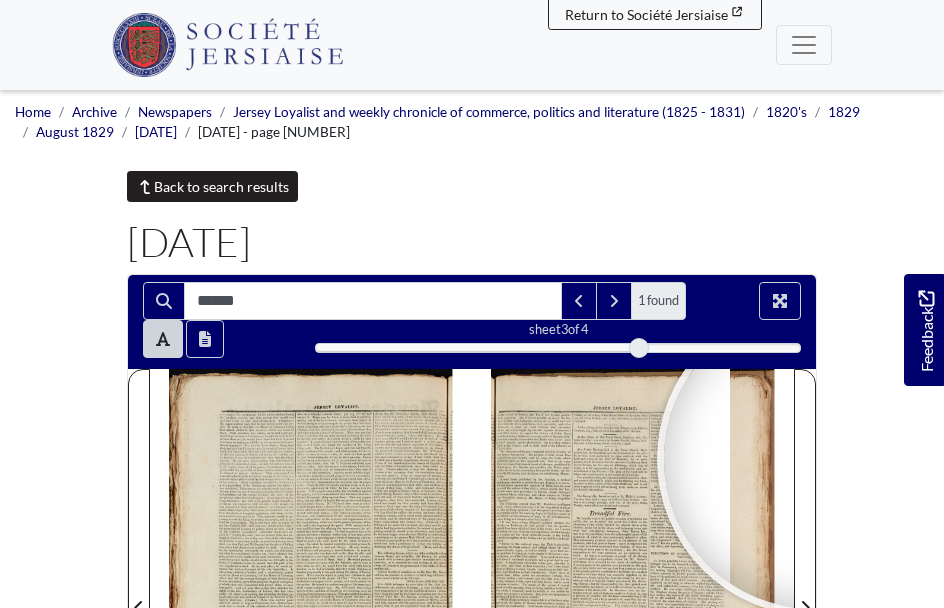 click on "Back to search results" at bounding box center [212, 186] 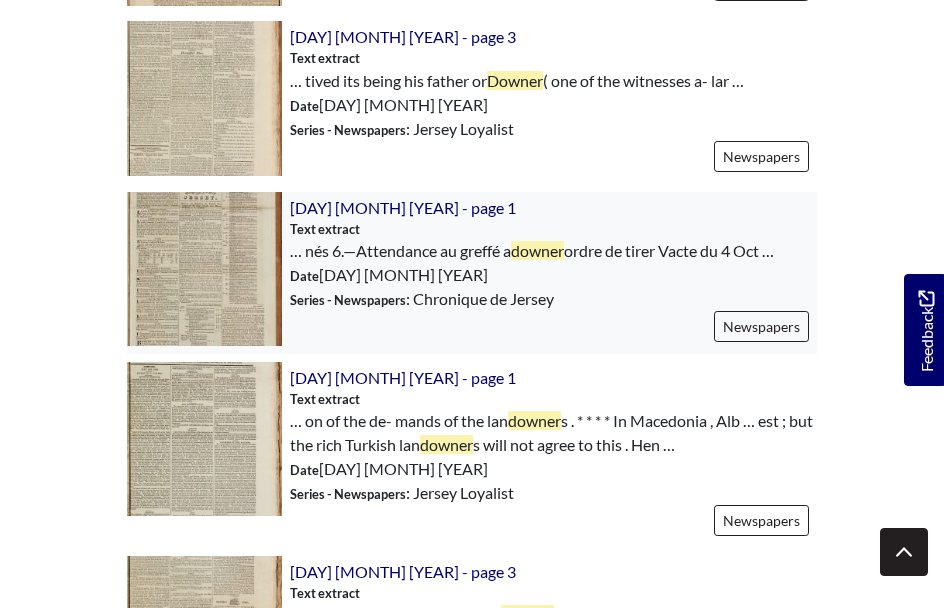 scroll, scrollTop: 2012, scrollLeft: 0, axis: vertical 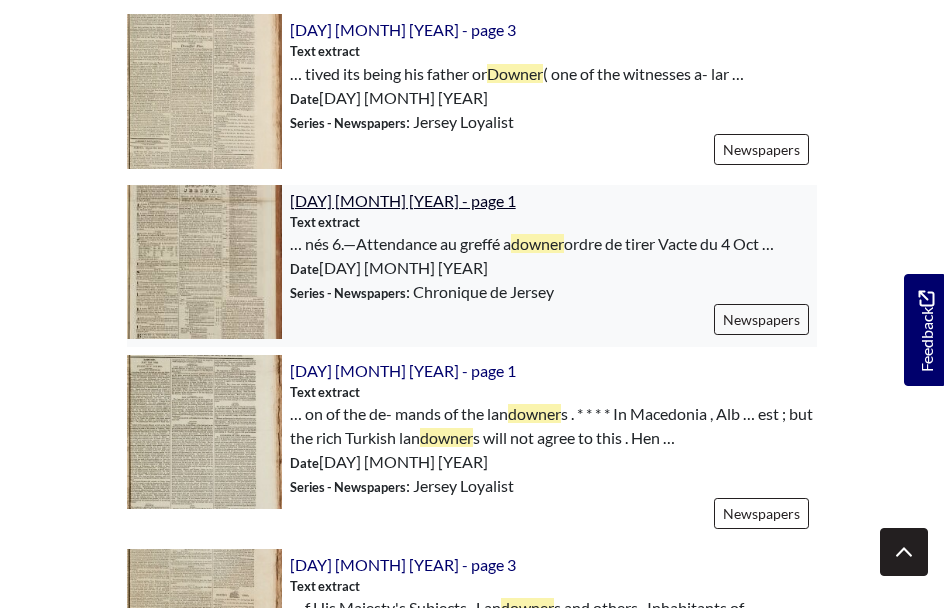 click on "[DAY] [MONTH] [YEAR] - page 1" at bounding box center (403, 200) 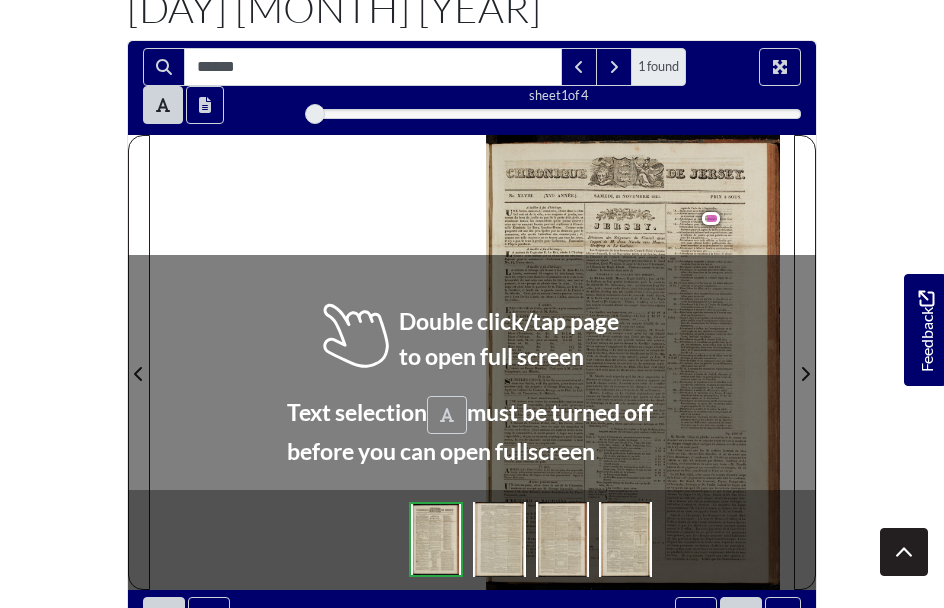 scroll, scrollTop: 263, scrollLeft: 0, axis: vertical 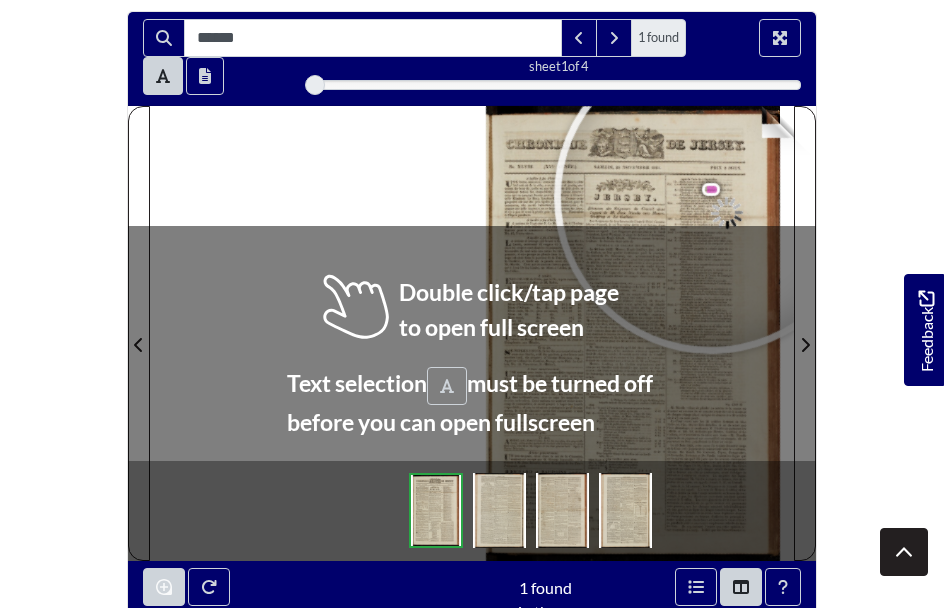 click at bounding box center [711, 197] 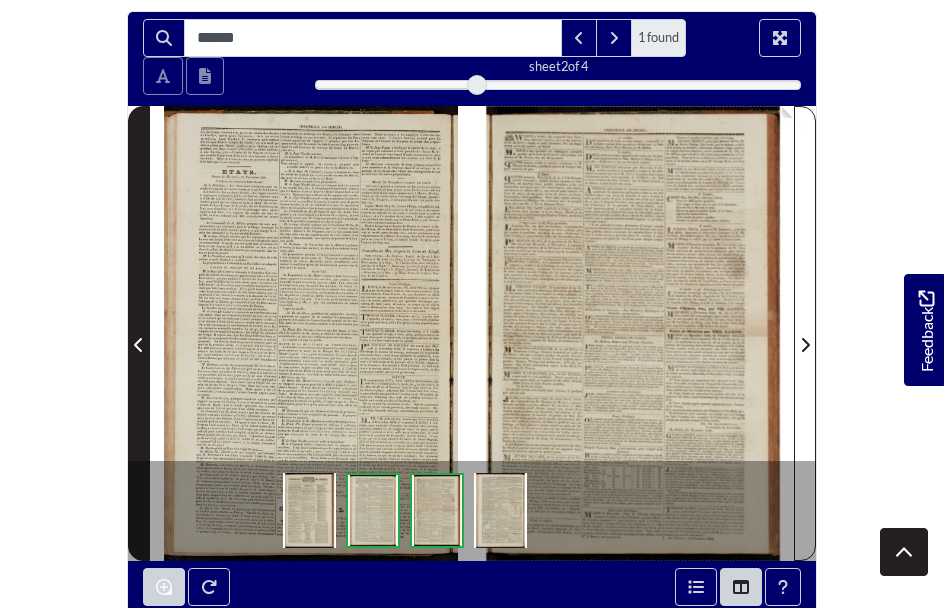 click at bounding box center (139, 345) 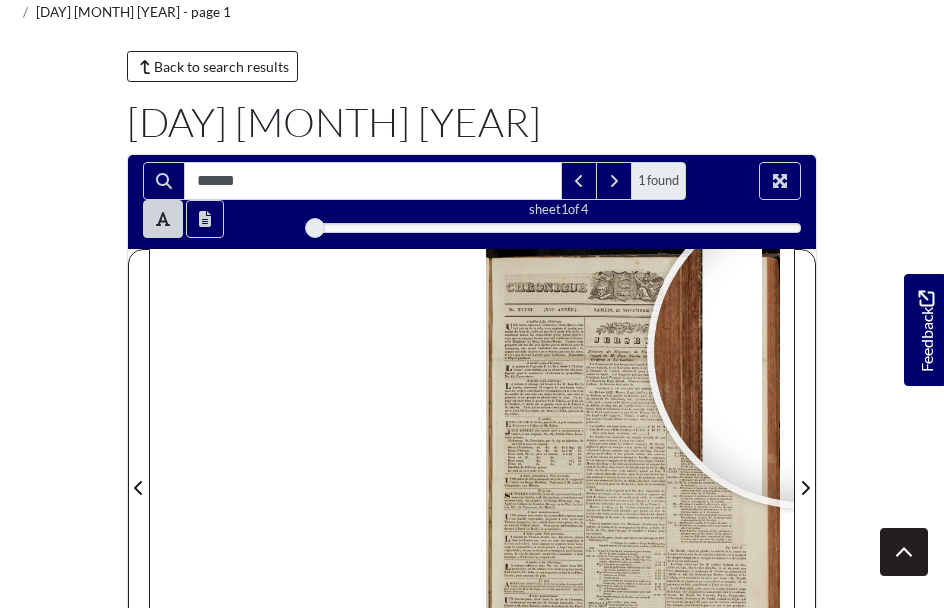 scroll, scrollTop: 118, scrollLeft: 0, axis: vertical 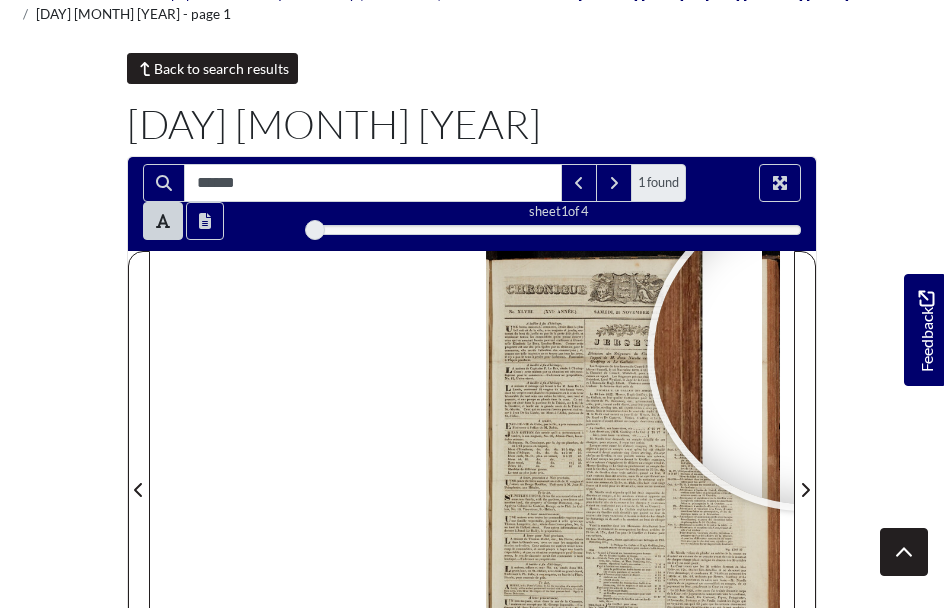 click on "Back to search results" at bounding box center (212, 68) 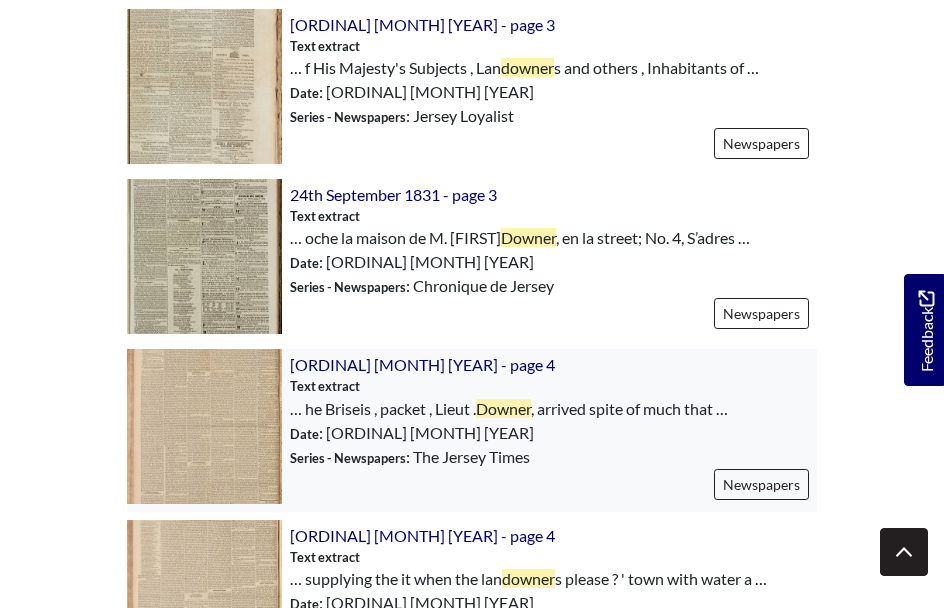 scroll, scrollTop: 2553, scrollLeft: 0, axis: vertical 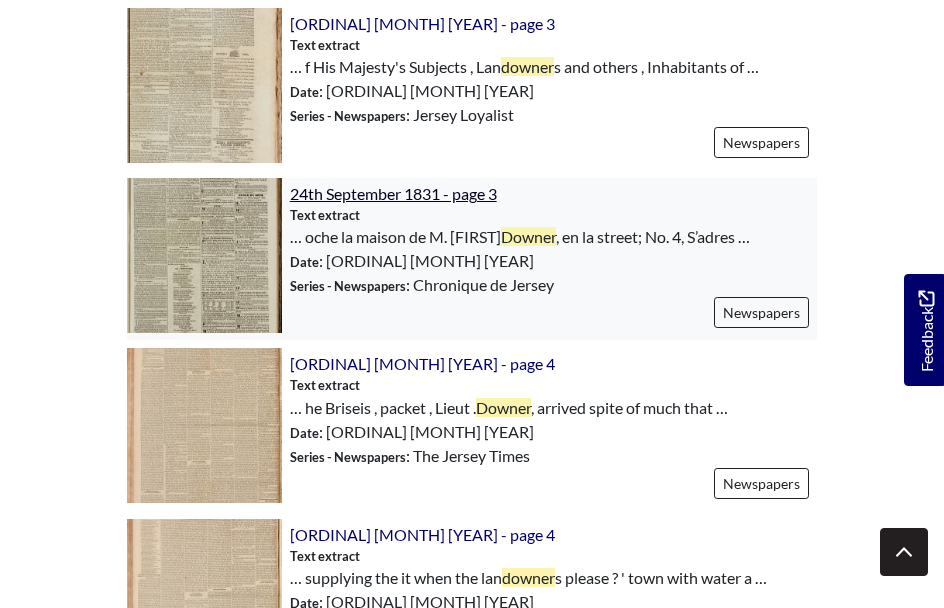 click on "24th September 1831 - page 3" at bounding box center [393, 193] 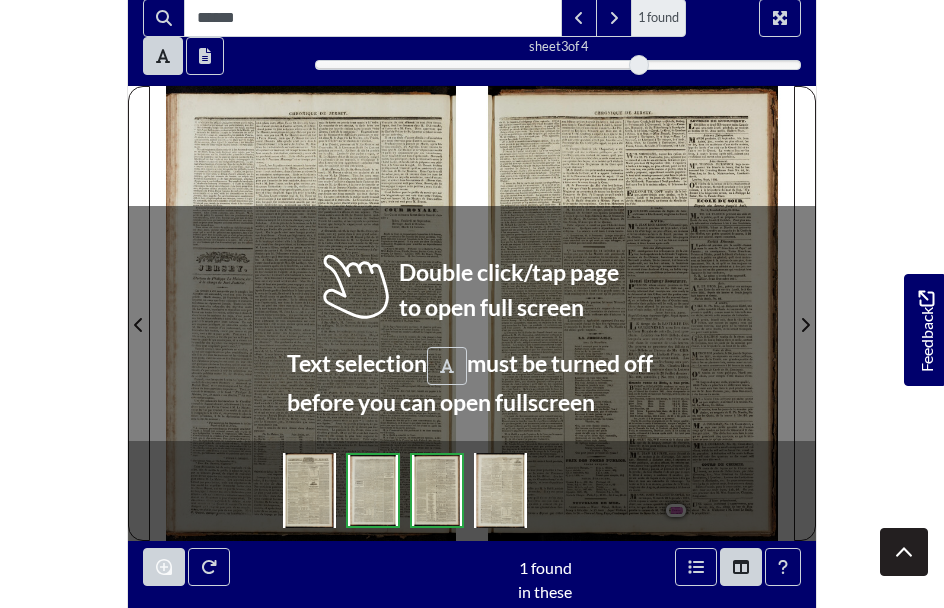 scroll, scrollTop: 288, scrollLeft: 0, axis: vertical 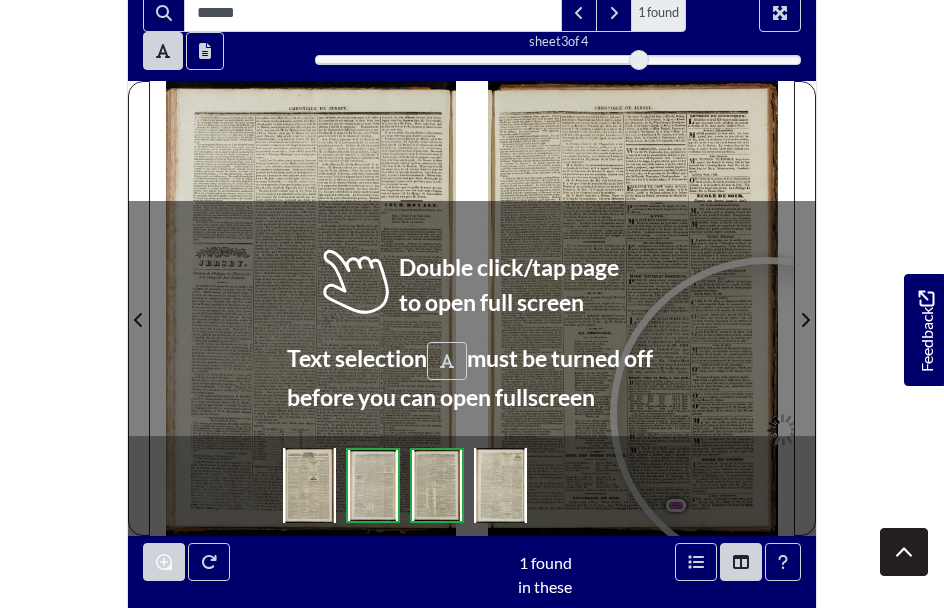 click at bounding box center (75283, 479) 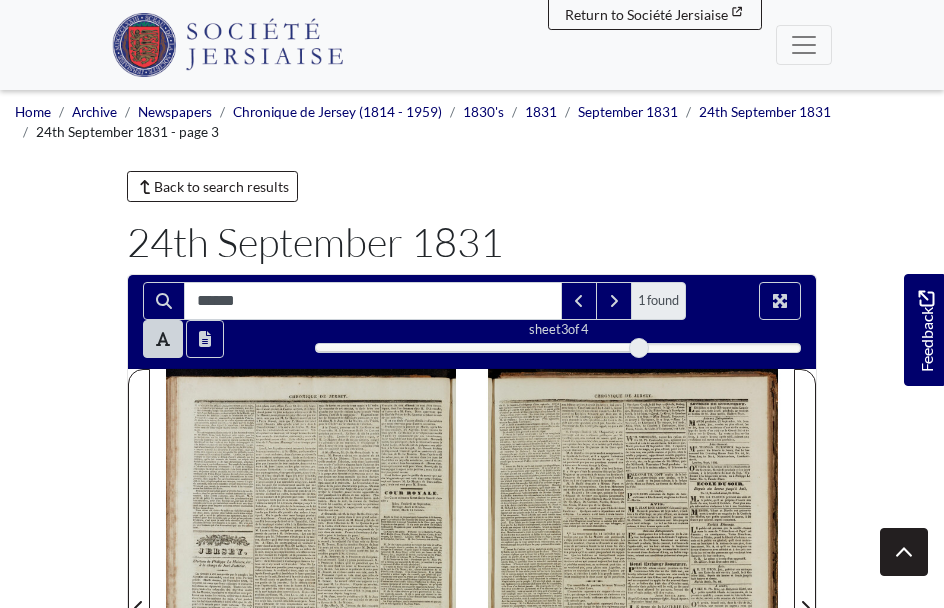 scroll, scrollTop: 0, scrollLeft: 0, axis: both 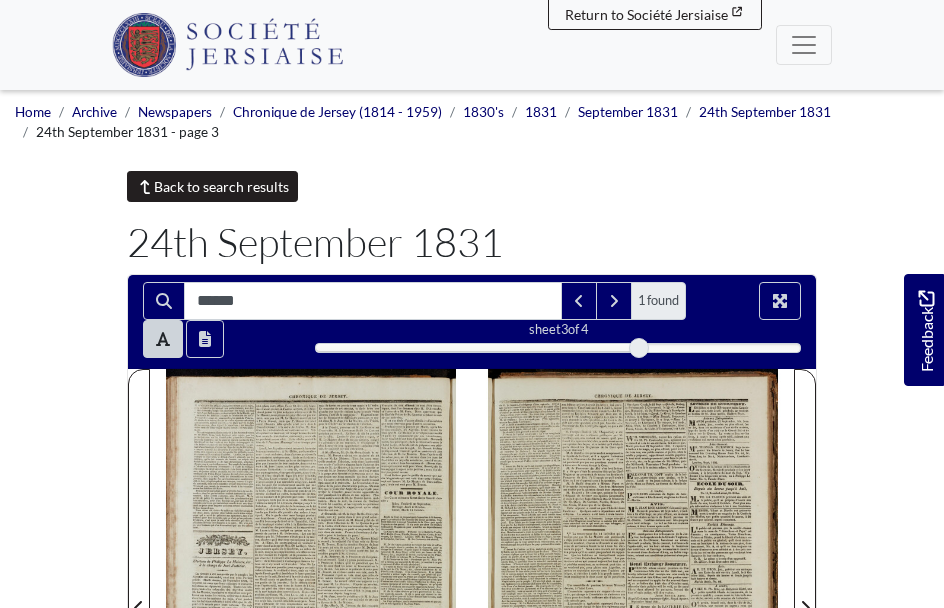 click on "Back to search results" at bounding box center (212, 186) 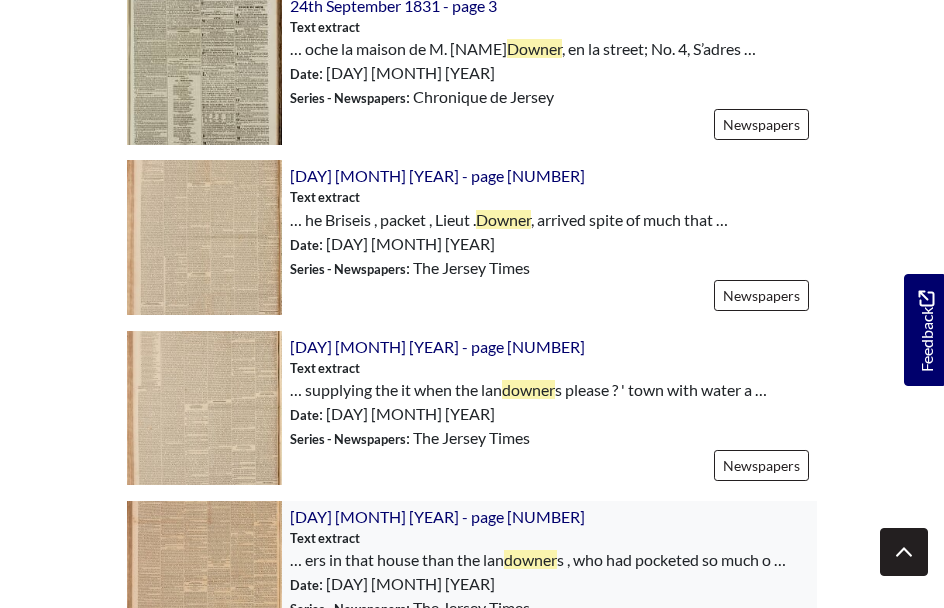 scroll, scrollTop: 2740, scrollLeft: 0, axis: vertical 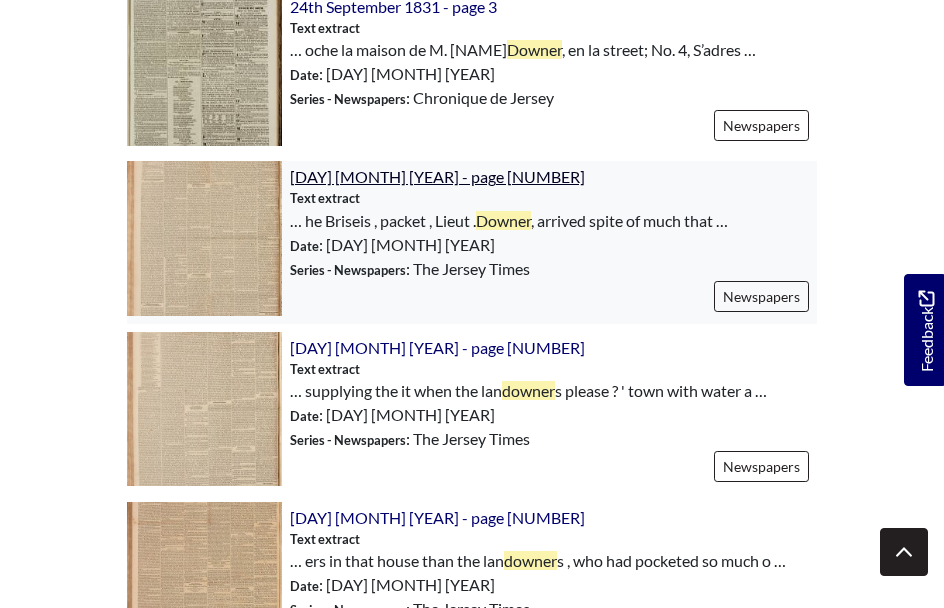 click on "[DAY] [MONTH] [YEAR] - page [NUMBER]" at bounding box center (437, 176) 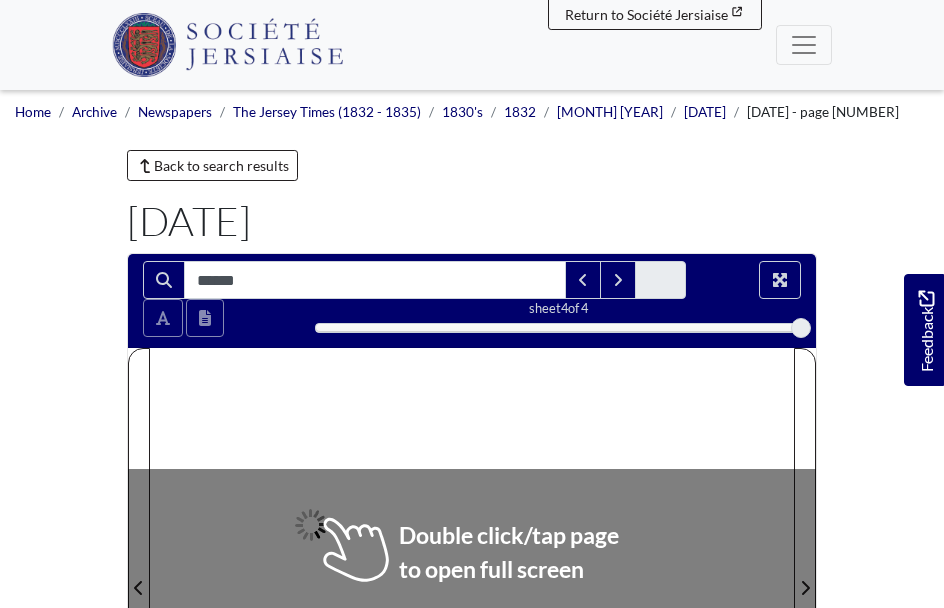 scroll, scrollTop: 0, scrollLeft: 0, axis: both 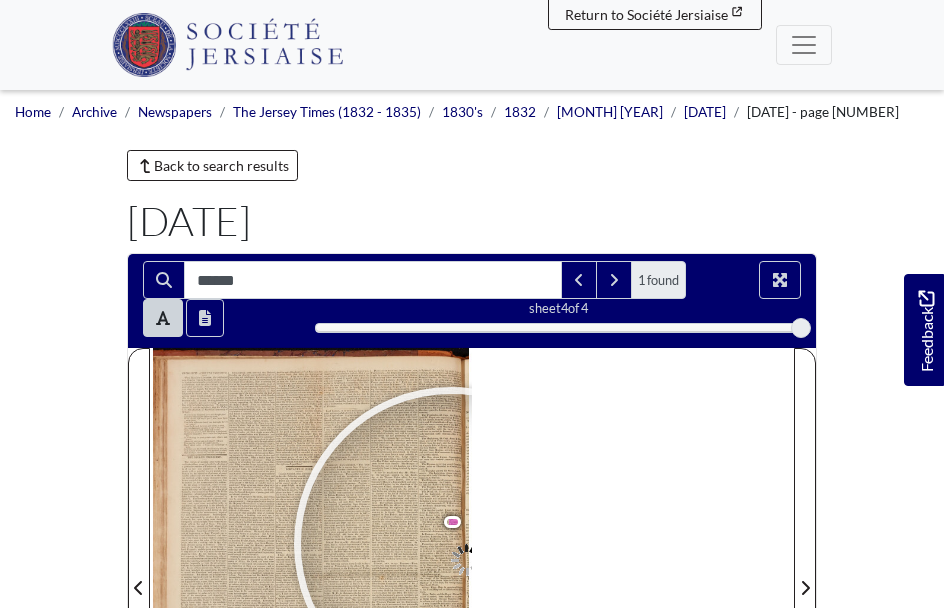 click at bounding box center [451, 544] 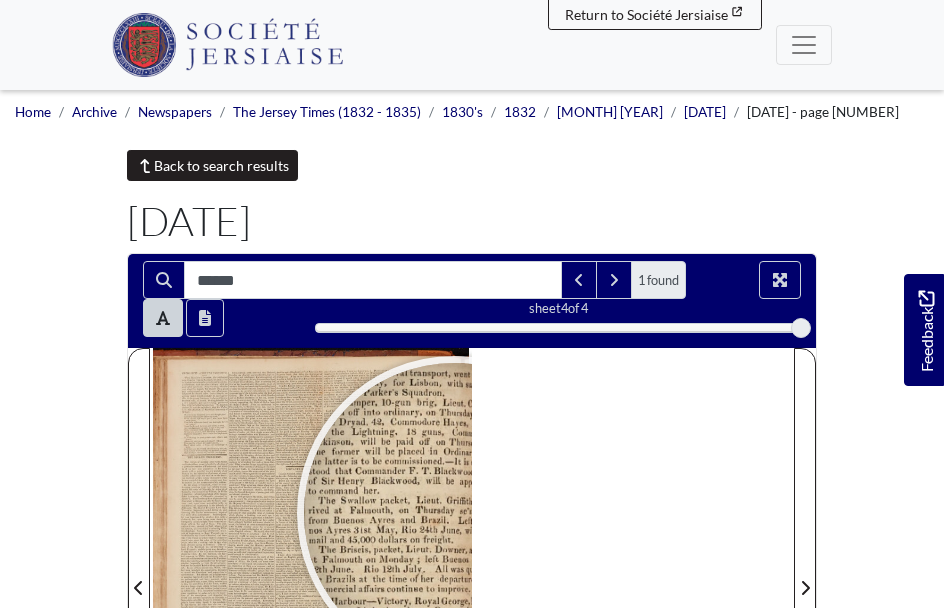 click on "Back to search results" at bounding box center [212, 165] 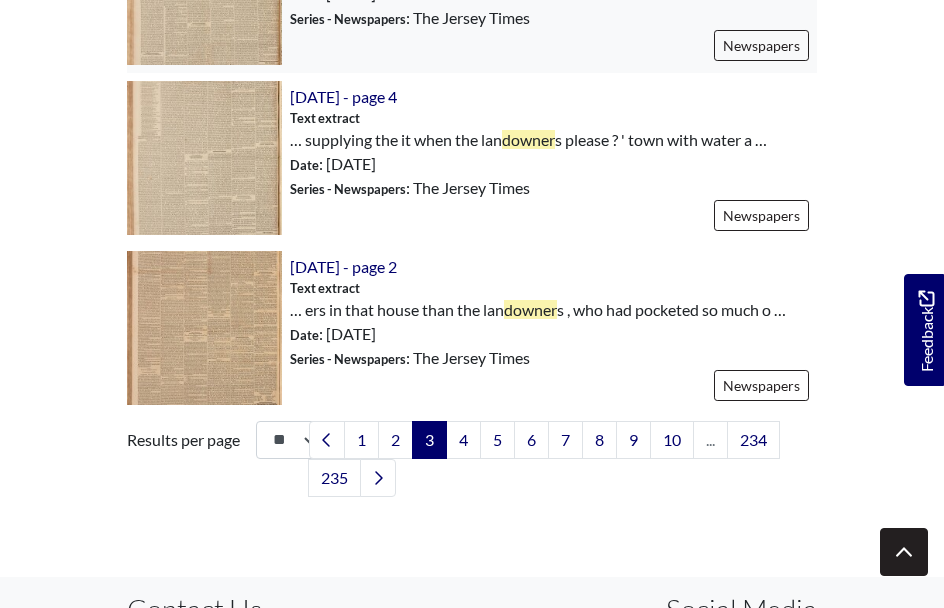 scroll, scrollTop: 3026, scrollLeft: 0, axis: vertical 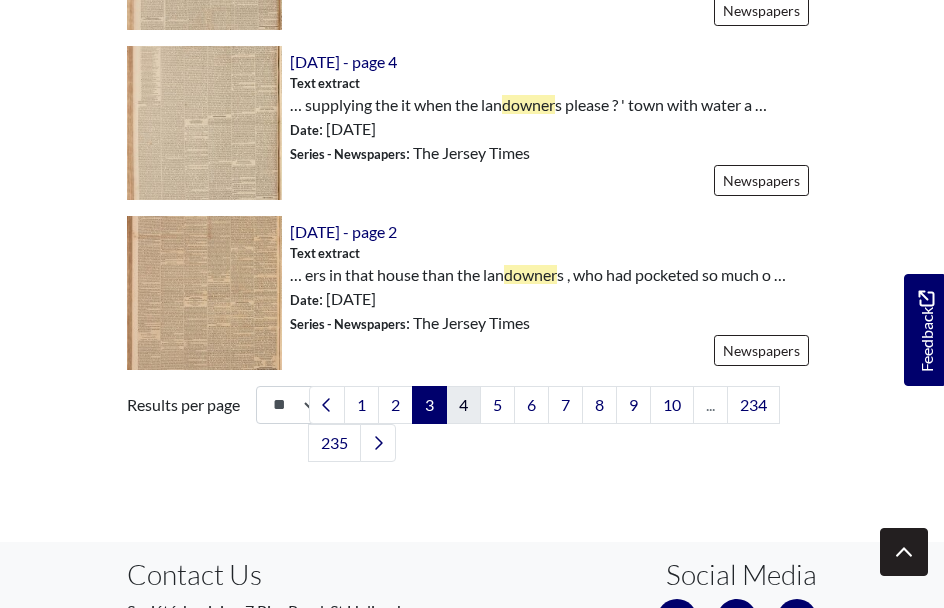 click on "4" at bounding box center [463, 405] 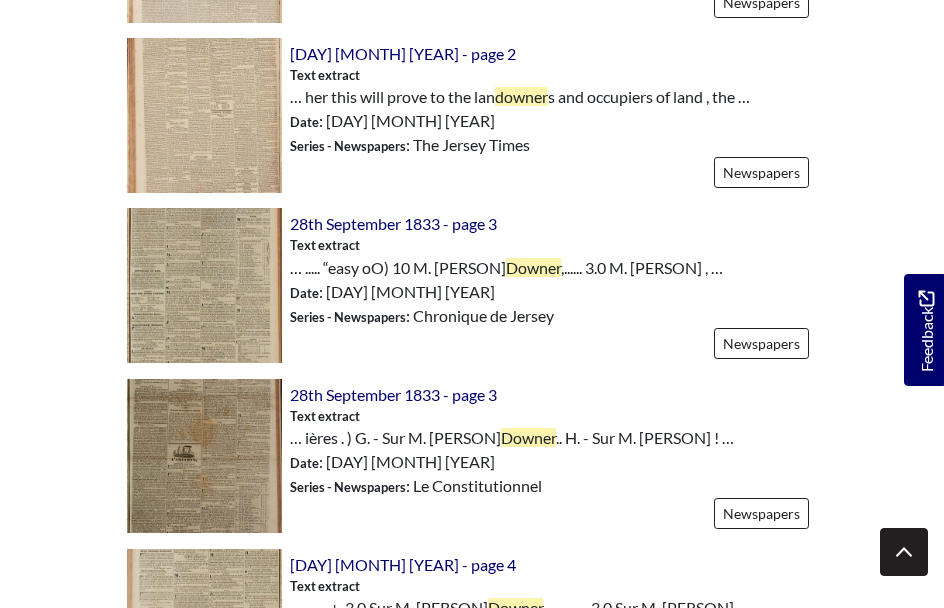scroll, scrollTop: 944, scrollLeft: 0, axis: vertical 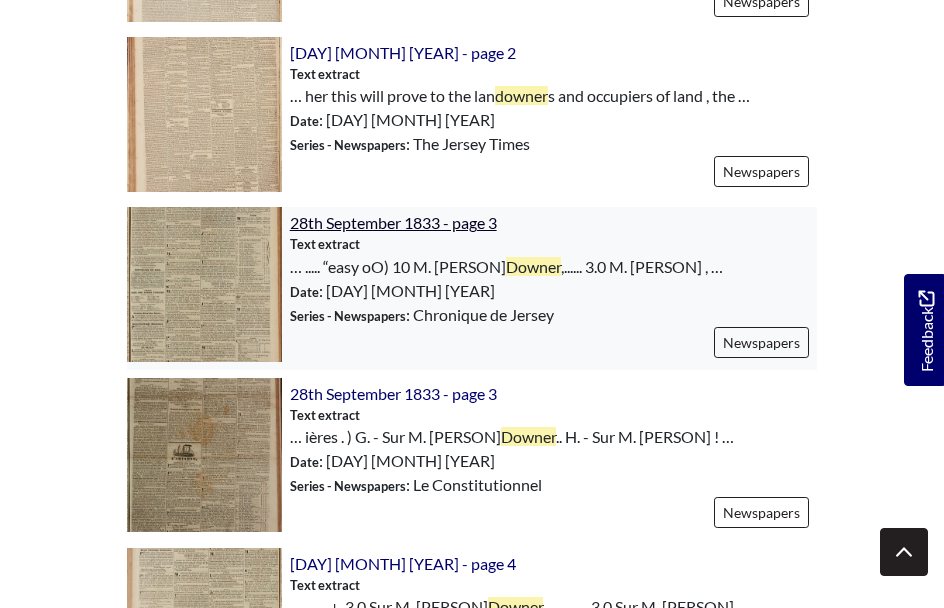 click on "28th September 1833 - page 3" at bounding box center [393, 222] 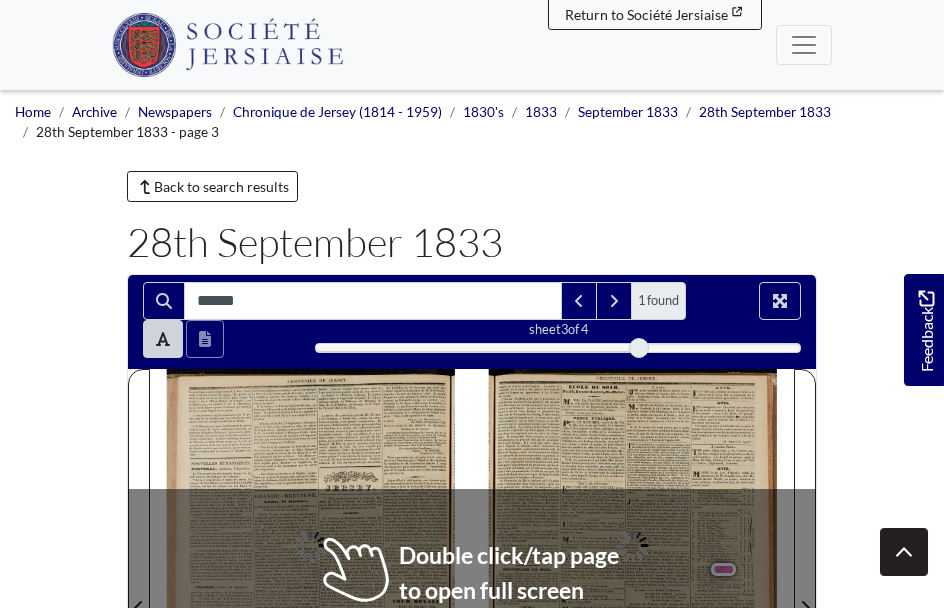 scroll, scrollTop: 415, scrollLeft: 0, axis: vertical 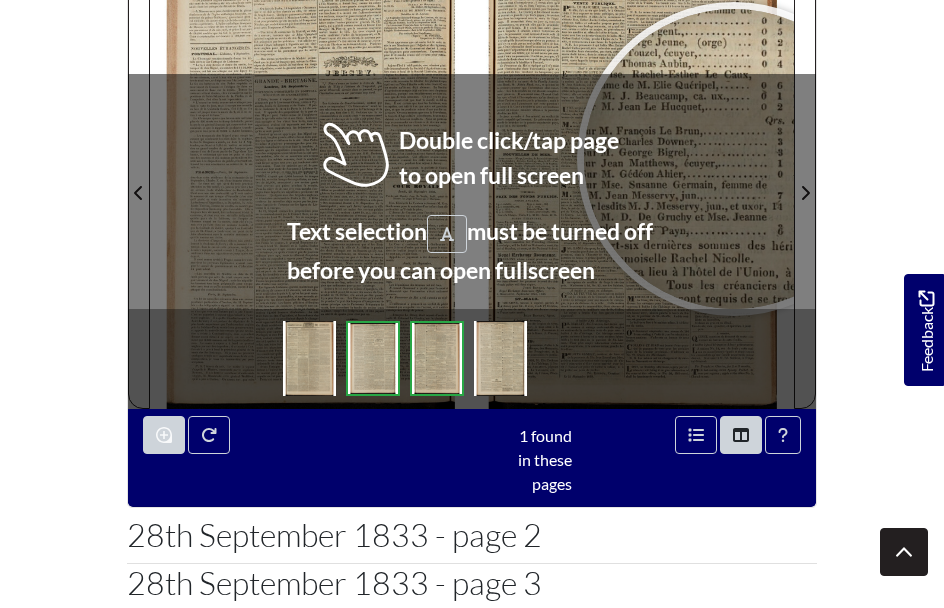 click at bounding box center (734, 159) 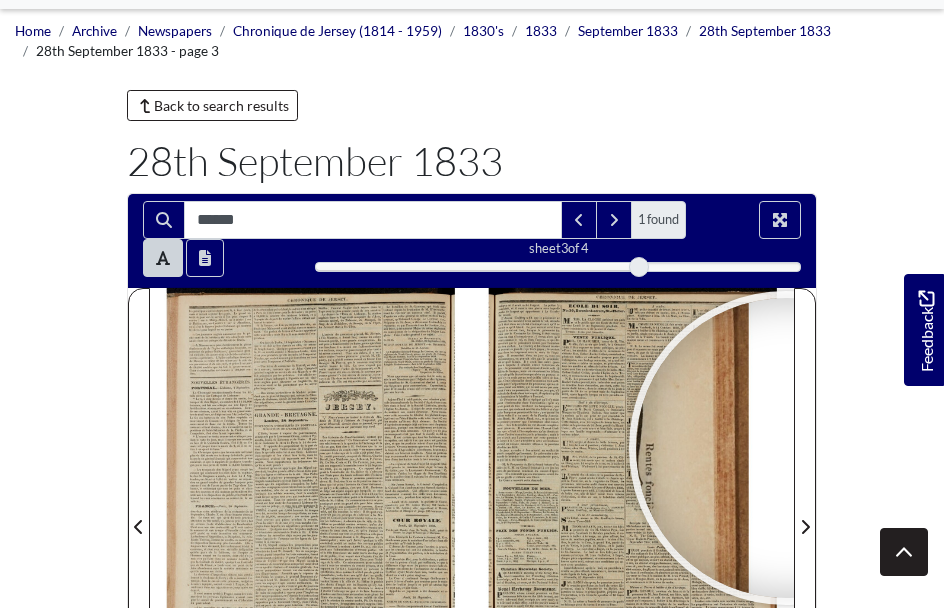 scroll, scrollTop: 49, scrollLeft: 0, axis: vertical 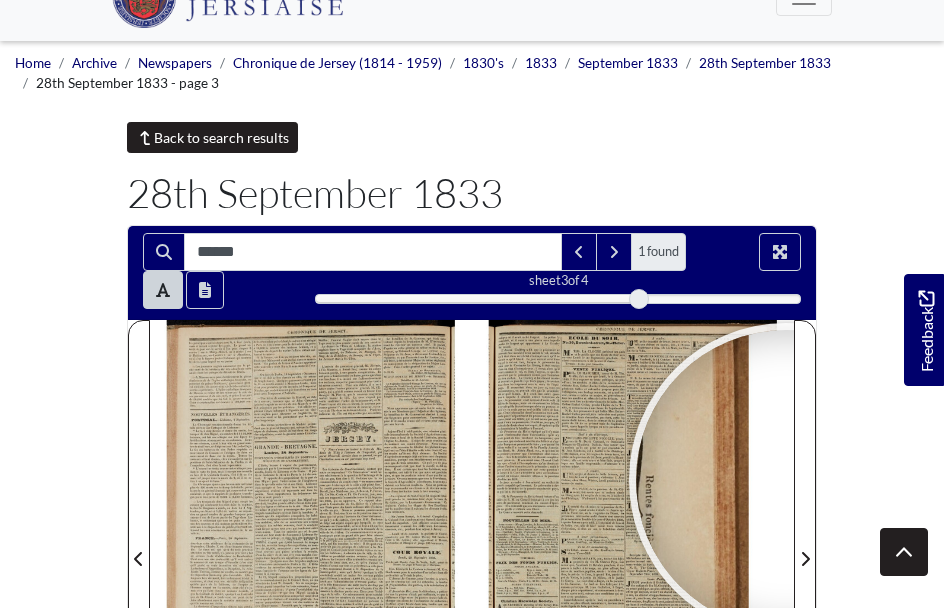 click on "Back to search results" at bounding box center (212, 137) 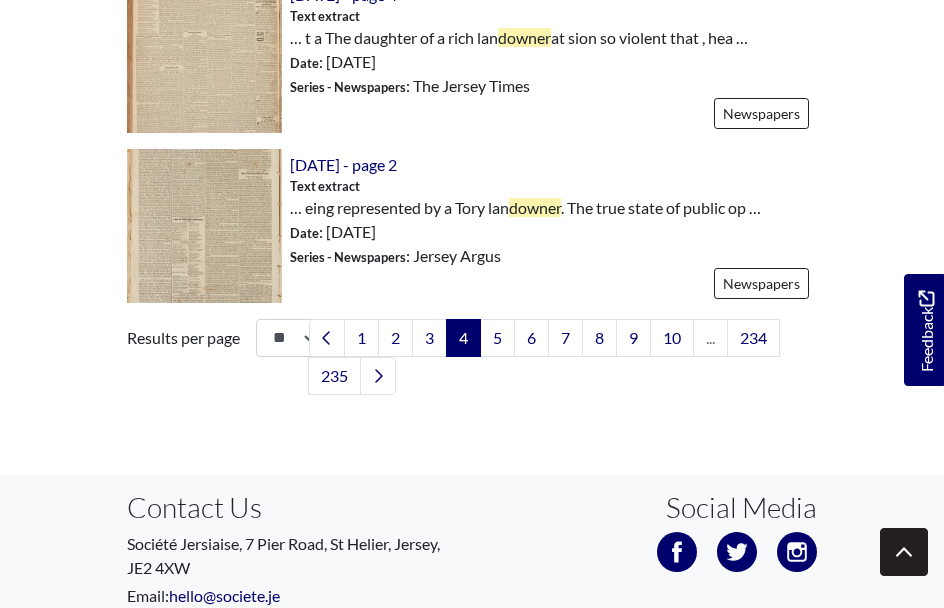 scroll, scrollTop: 3050, scrollLeft: 0, axis: vertical 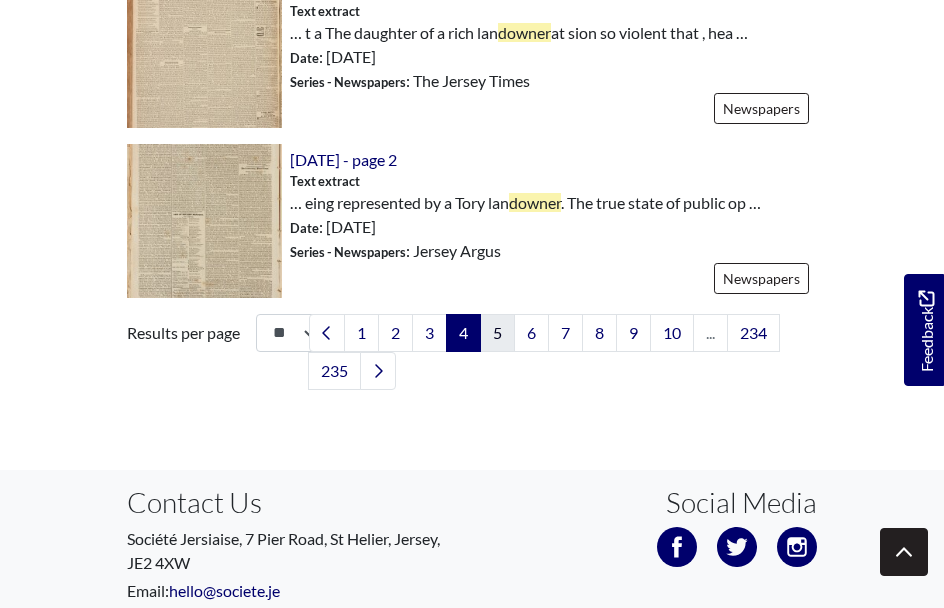 click on "5" at bounding box center [497, 333] 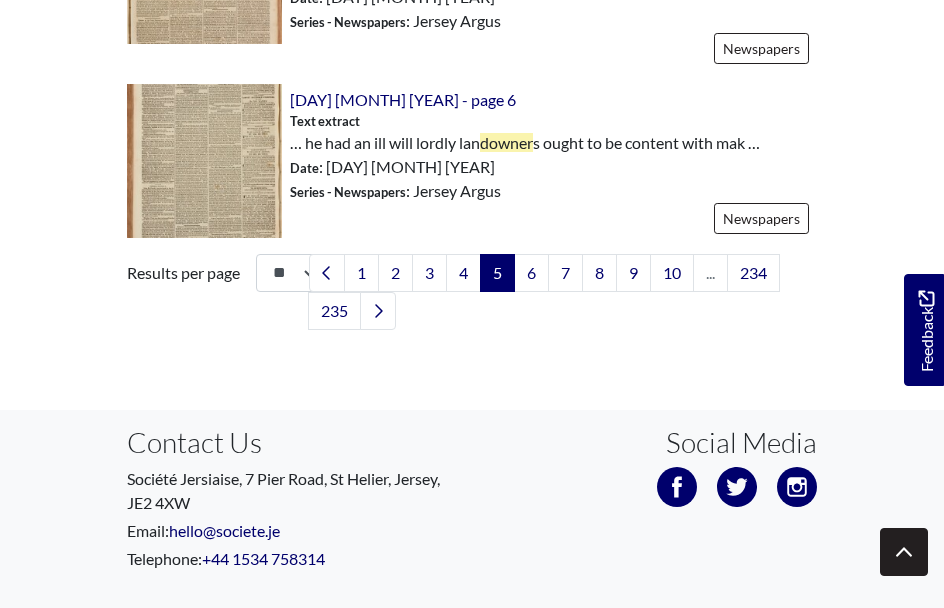 scroll, scrollTop: 3218, scrollLeft: 0, axis: vertical 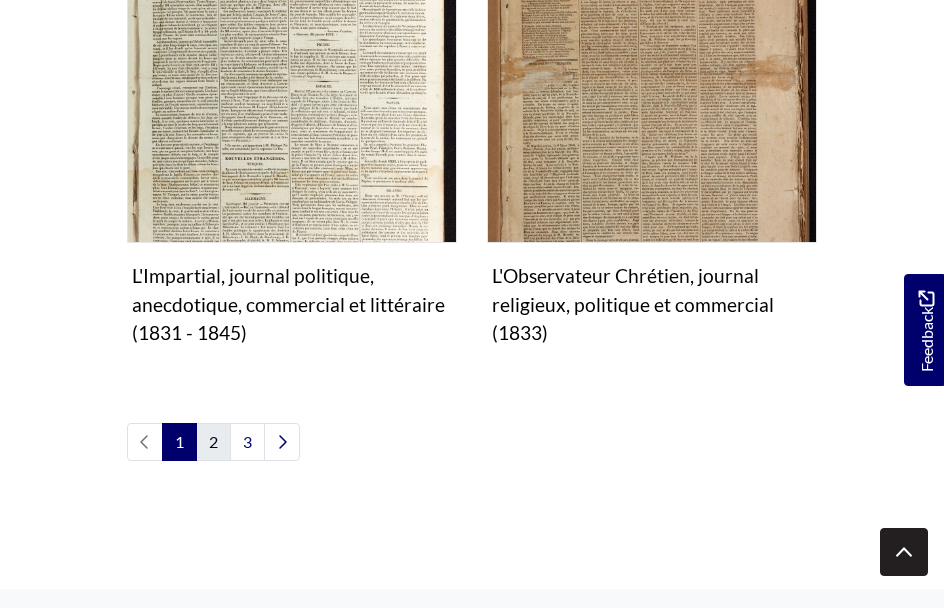 click on "2" at bounding box center (213, 442) 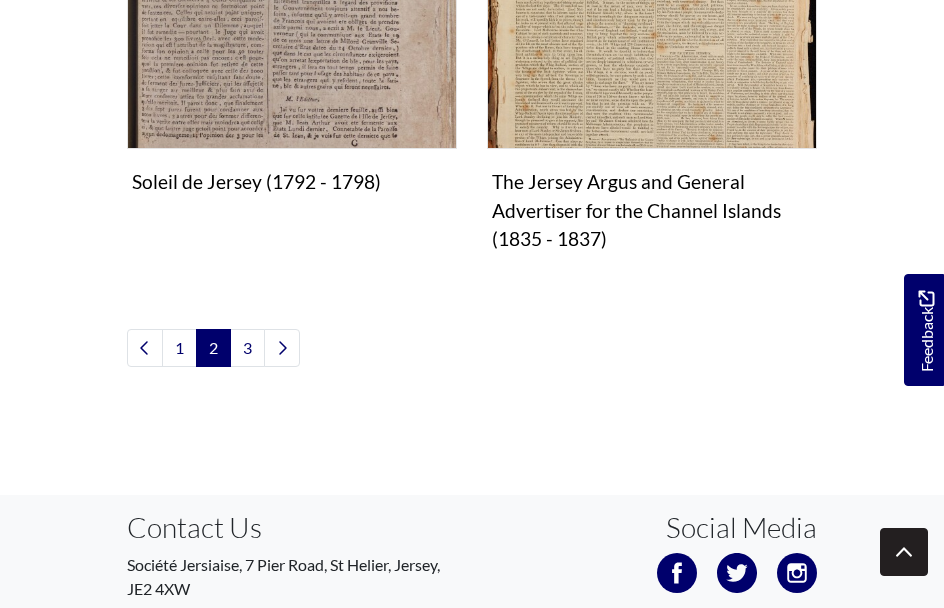 scroll, scrollTop: 3256, scrollLeft: 0, axis: vertical 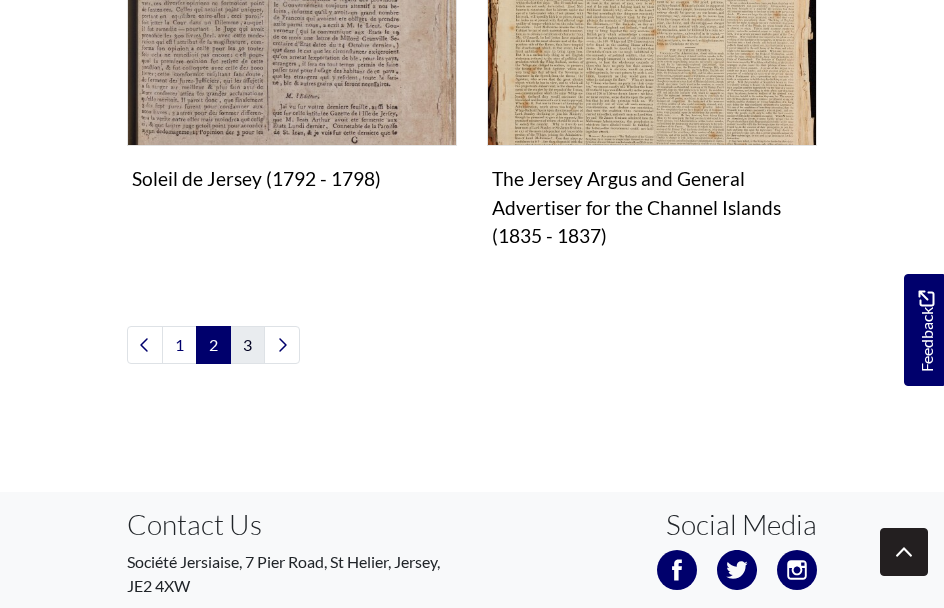 click on "3" at bounding box center [247, 345] 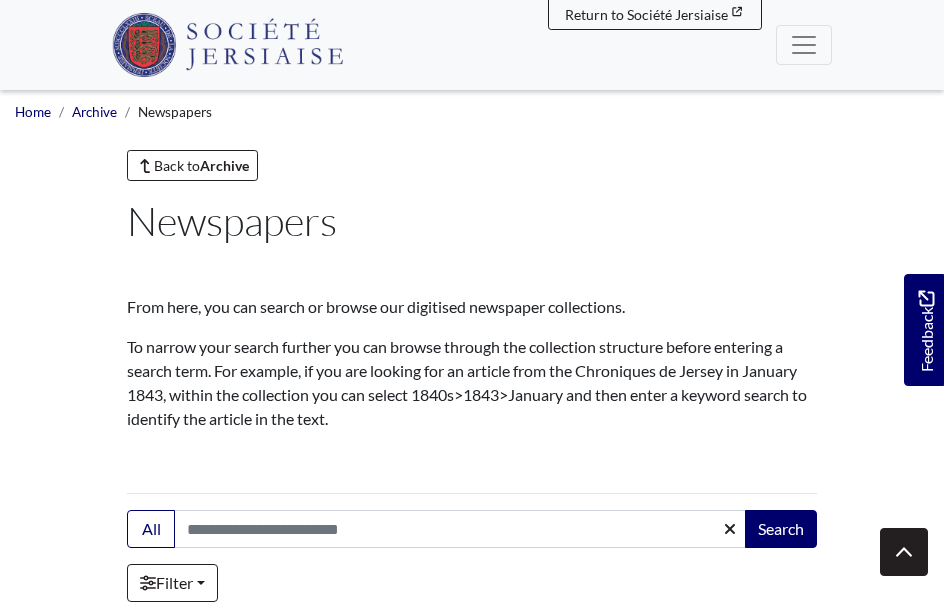 scroll, scrollTop: 0, scrollLeft: 0, axis: both 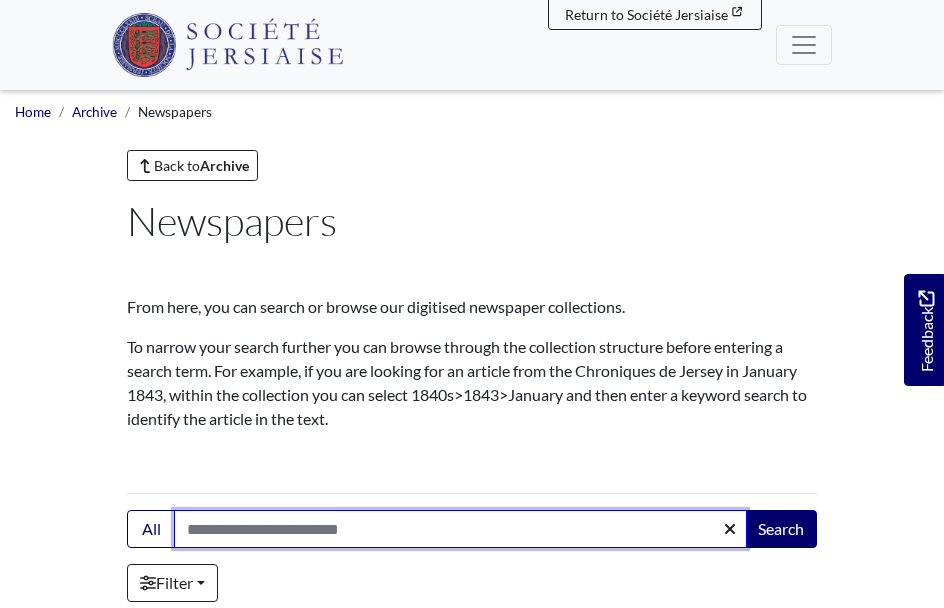 click on "Search:" at bounding box center (460, 529) 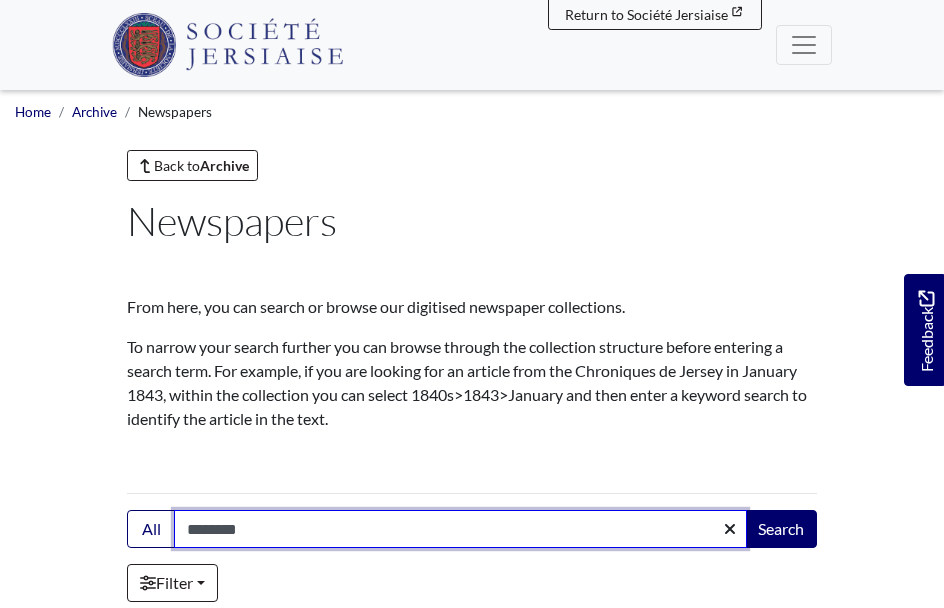 type on "********" 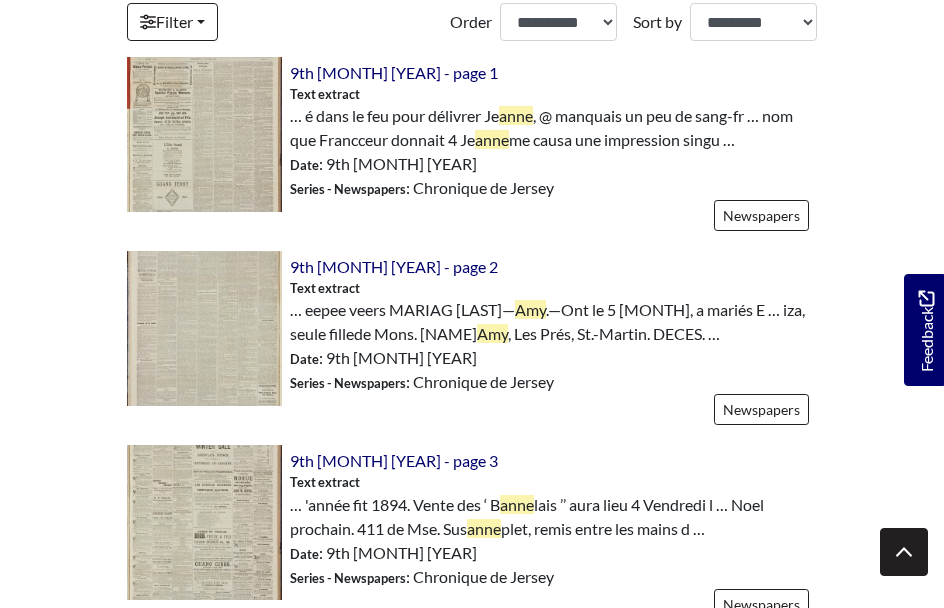 scroll, scrollTop: 758, scrollLeft: 0, axis: vertical 